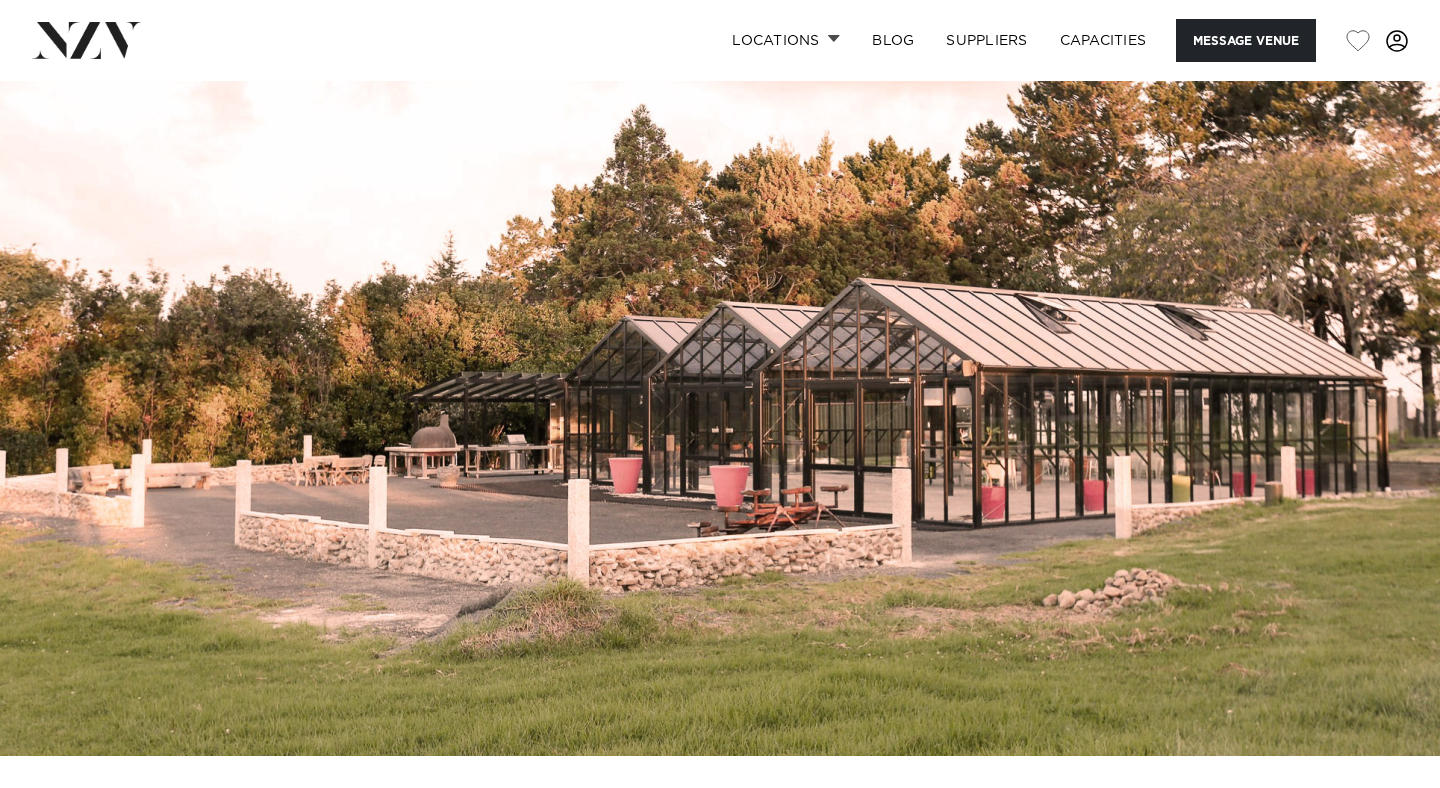 scroll, scrollTop: 0, scrollLeft: 0, axis: both 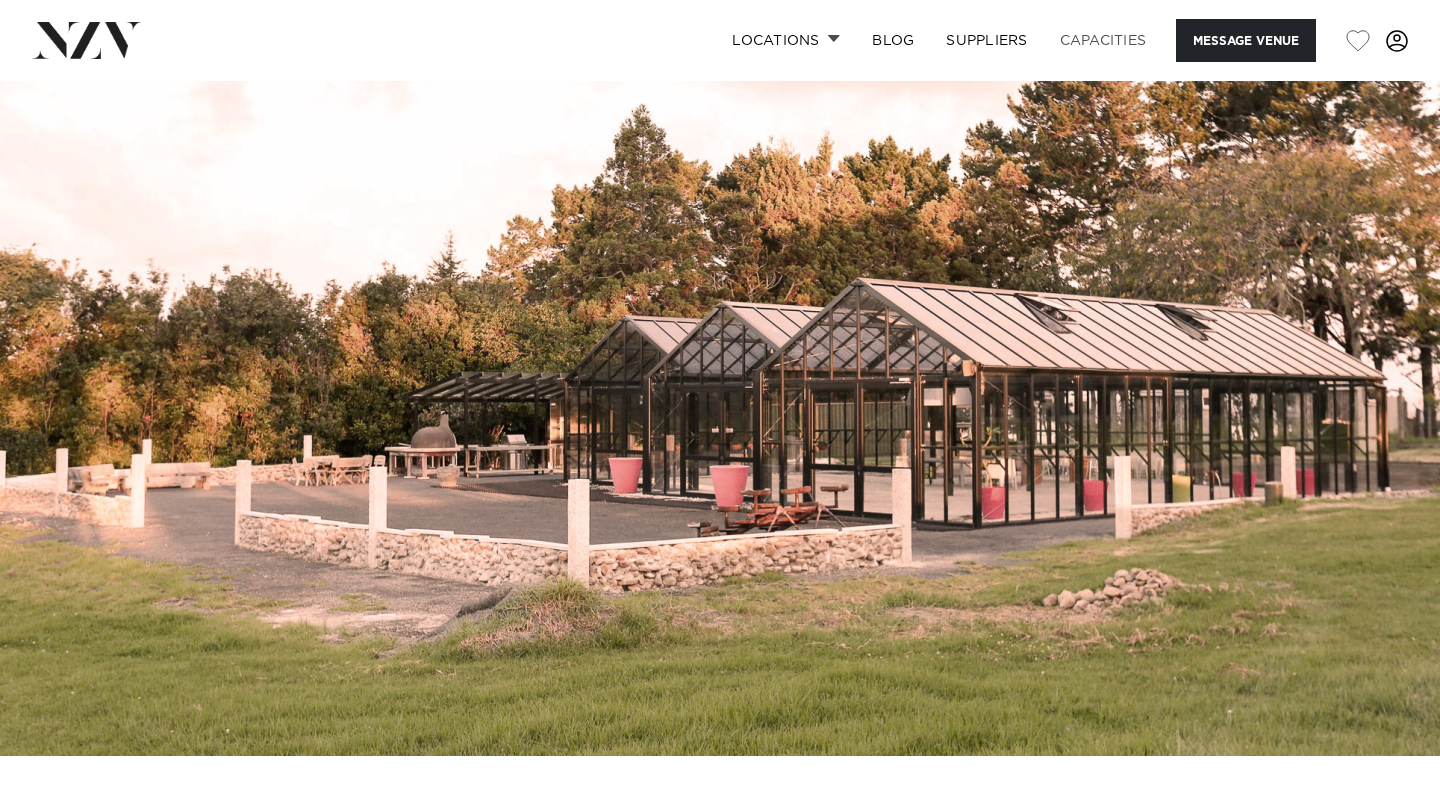 click on "Capacities" at bounding box center (1103, 40) 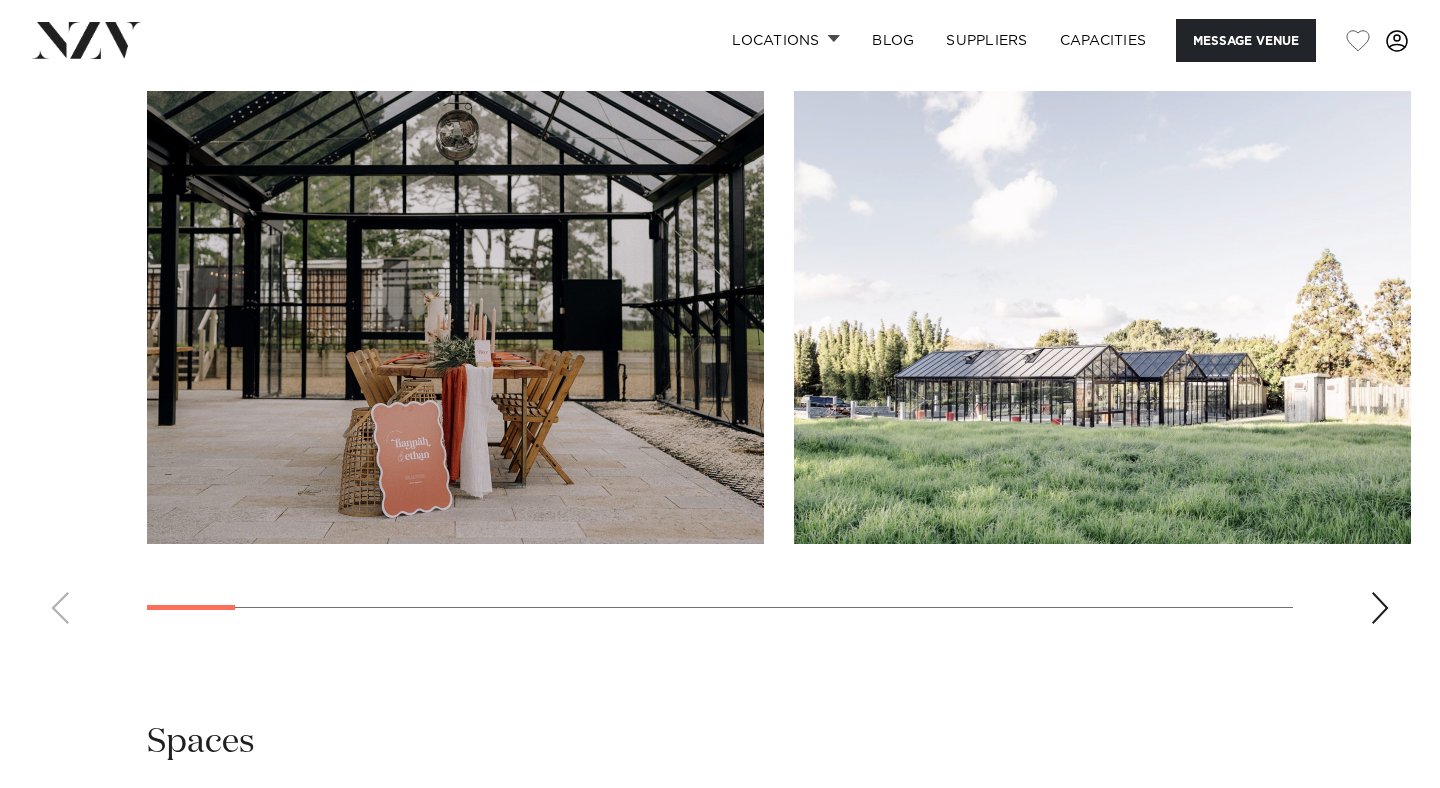 scroll, scrollTop: 1986, scrollLeft: 0, axis: vertical 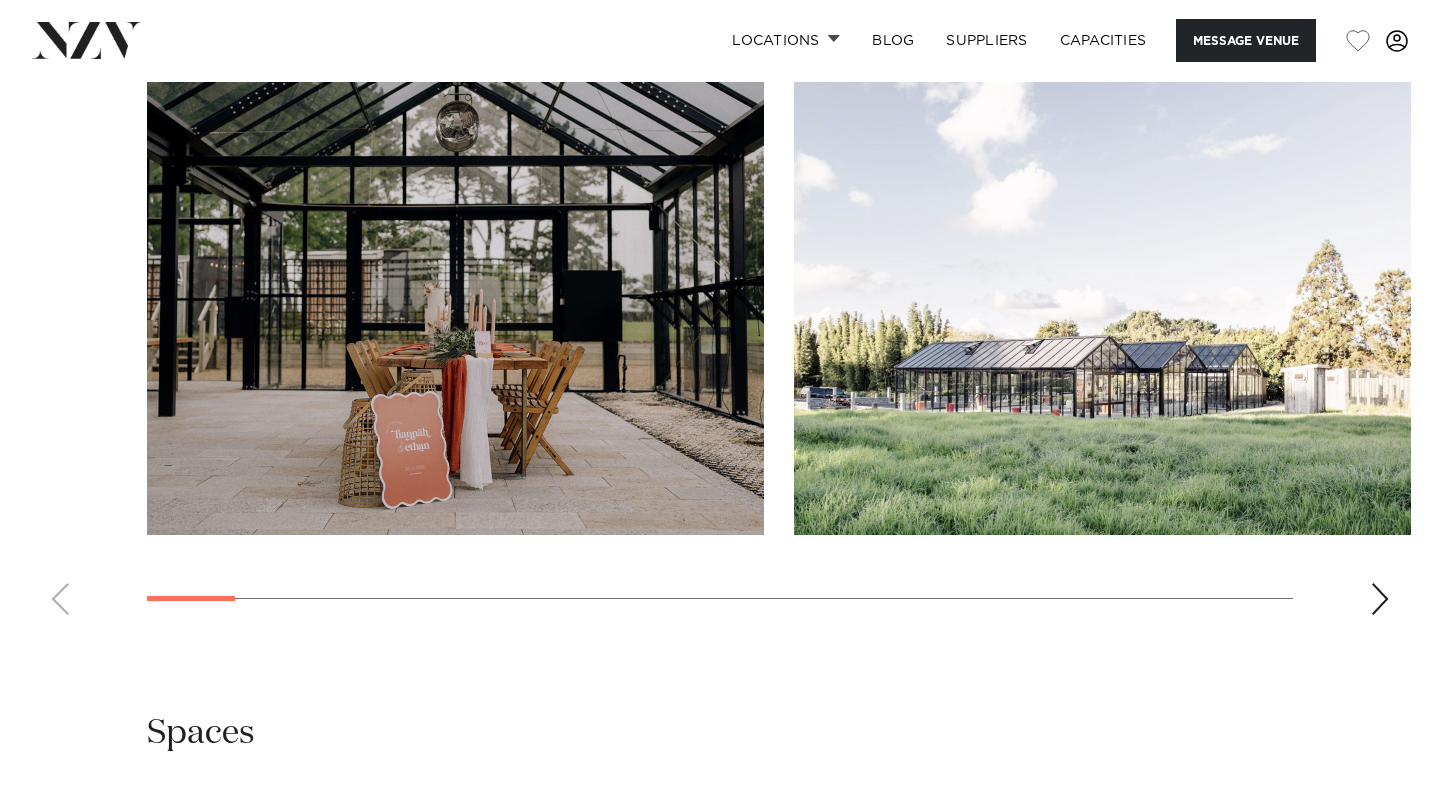 click at bounding box center (1380, 599) 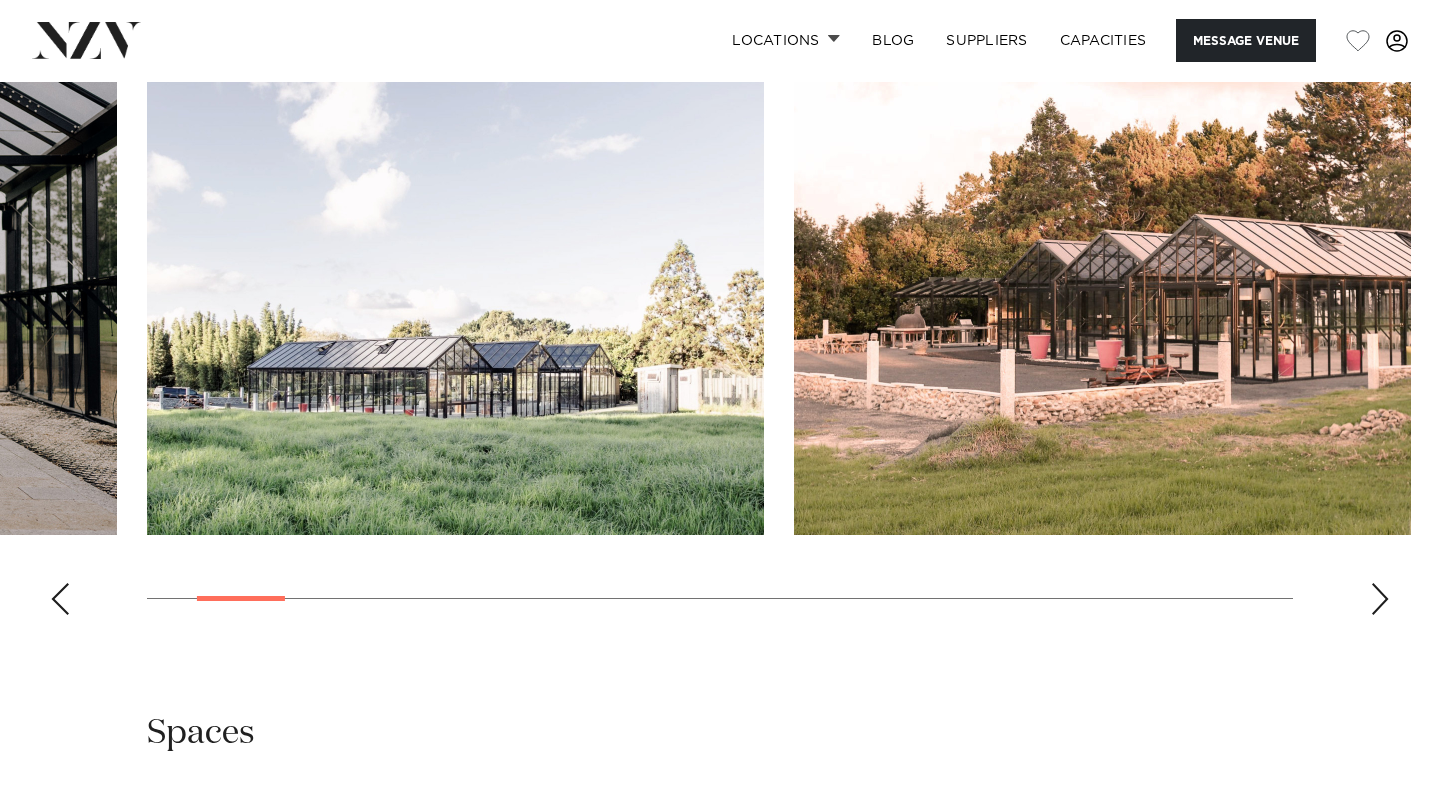 click at bounding box center (1380, 599) 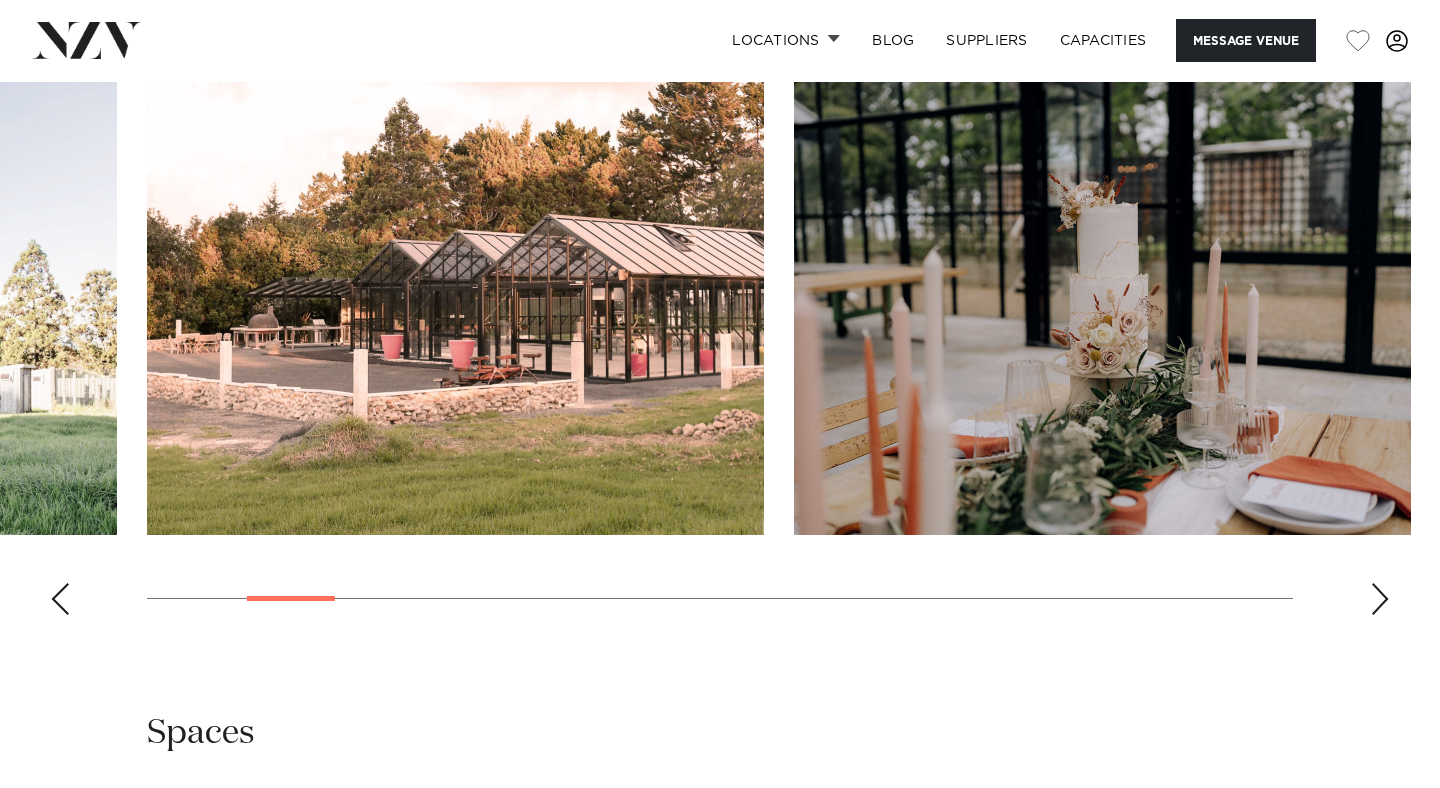 click at bounding box center [1380, 599] 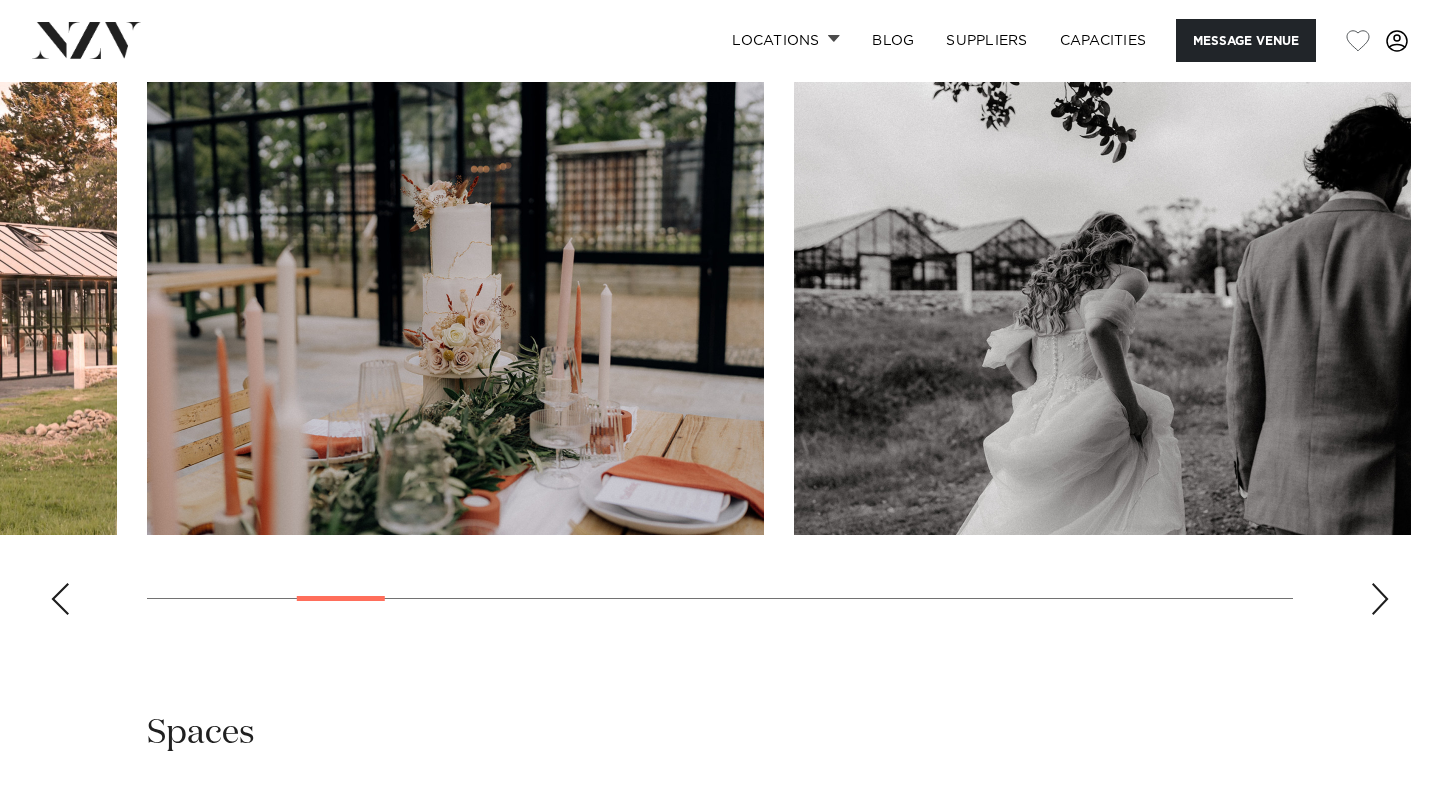 click at bounding box center [1380, 599] 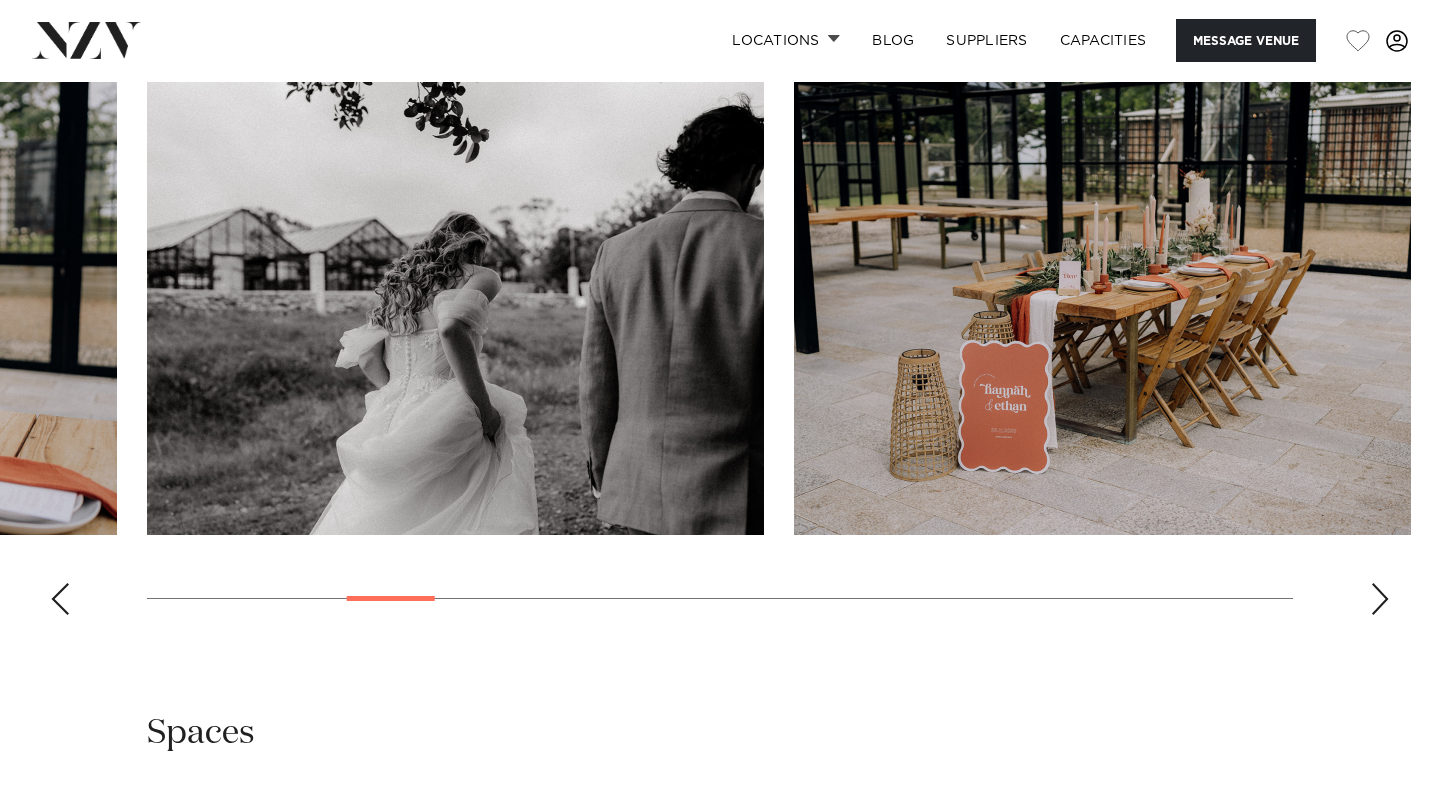 click at bounding box center (1380, 599) 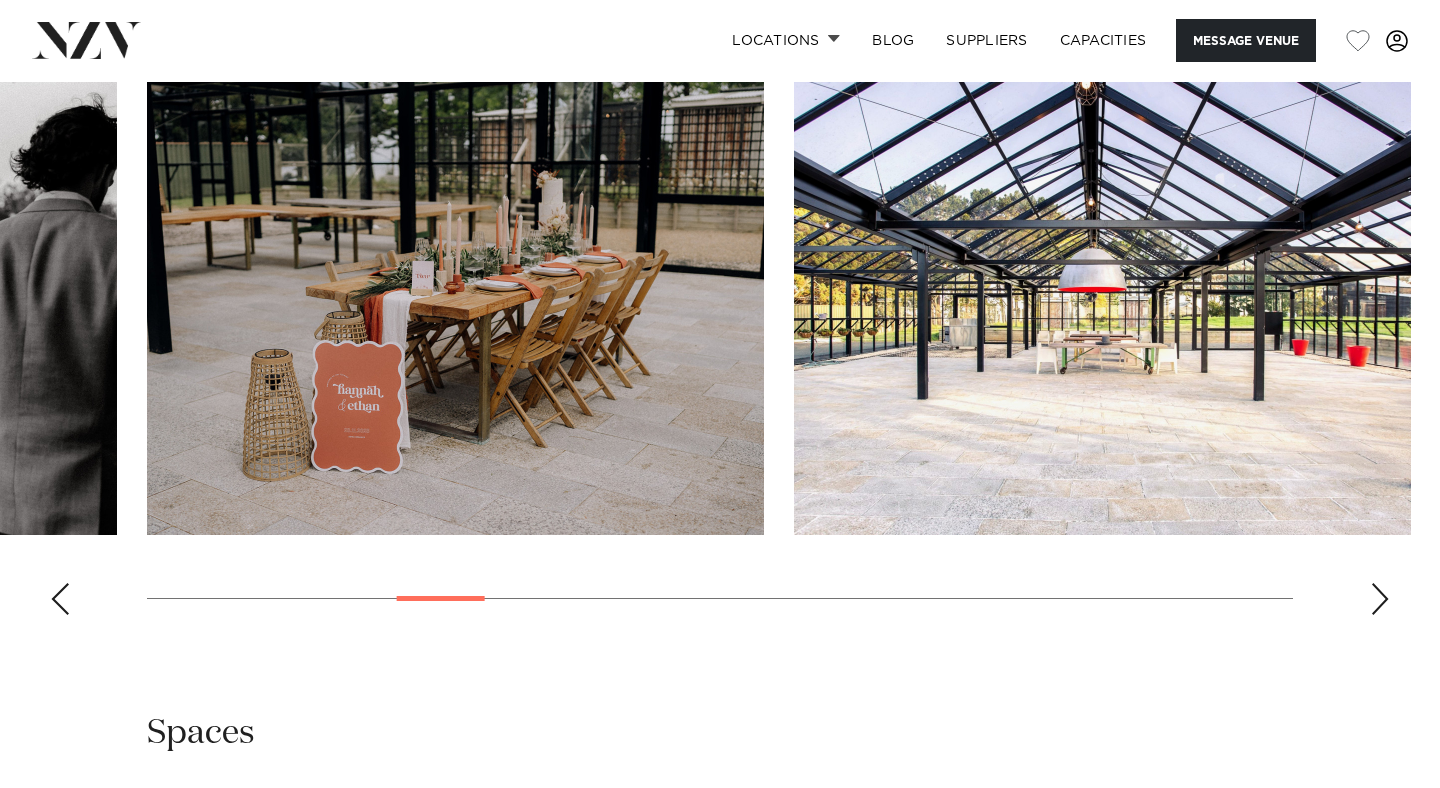 click at bounding box center [1380, 599] 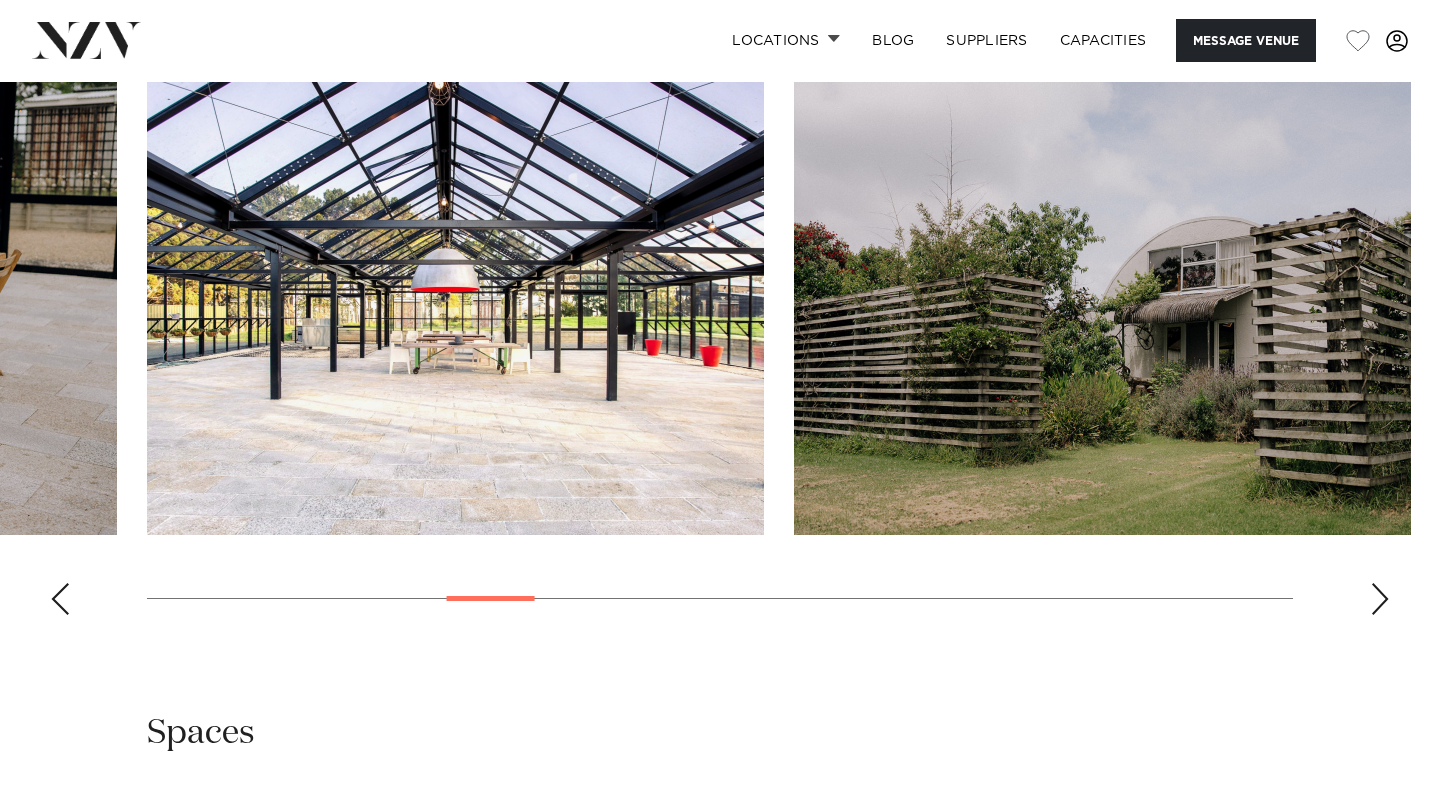 click at bounding box center [720, 356] 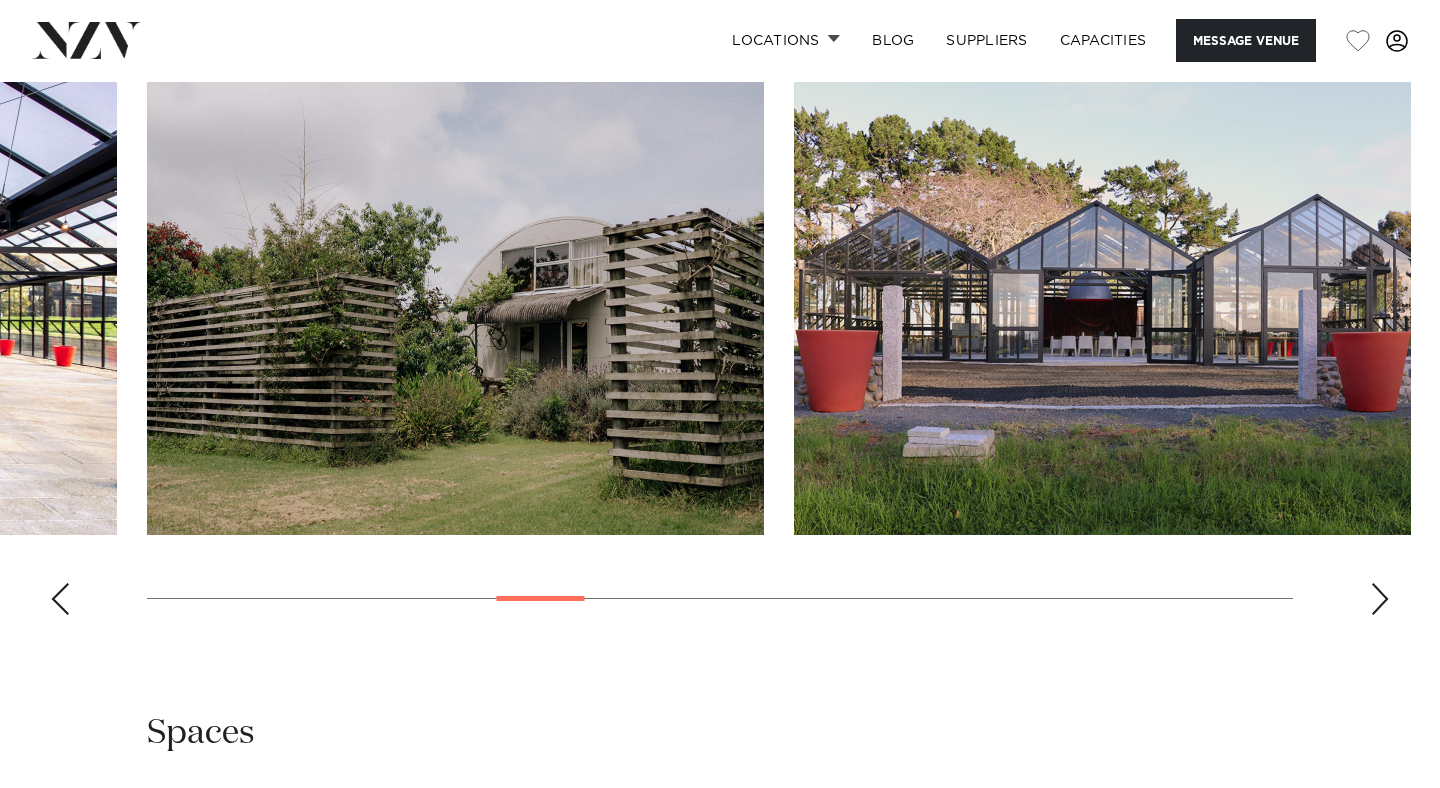 click at bounding box center [1380, 599] 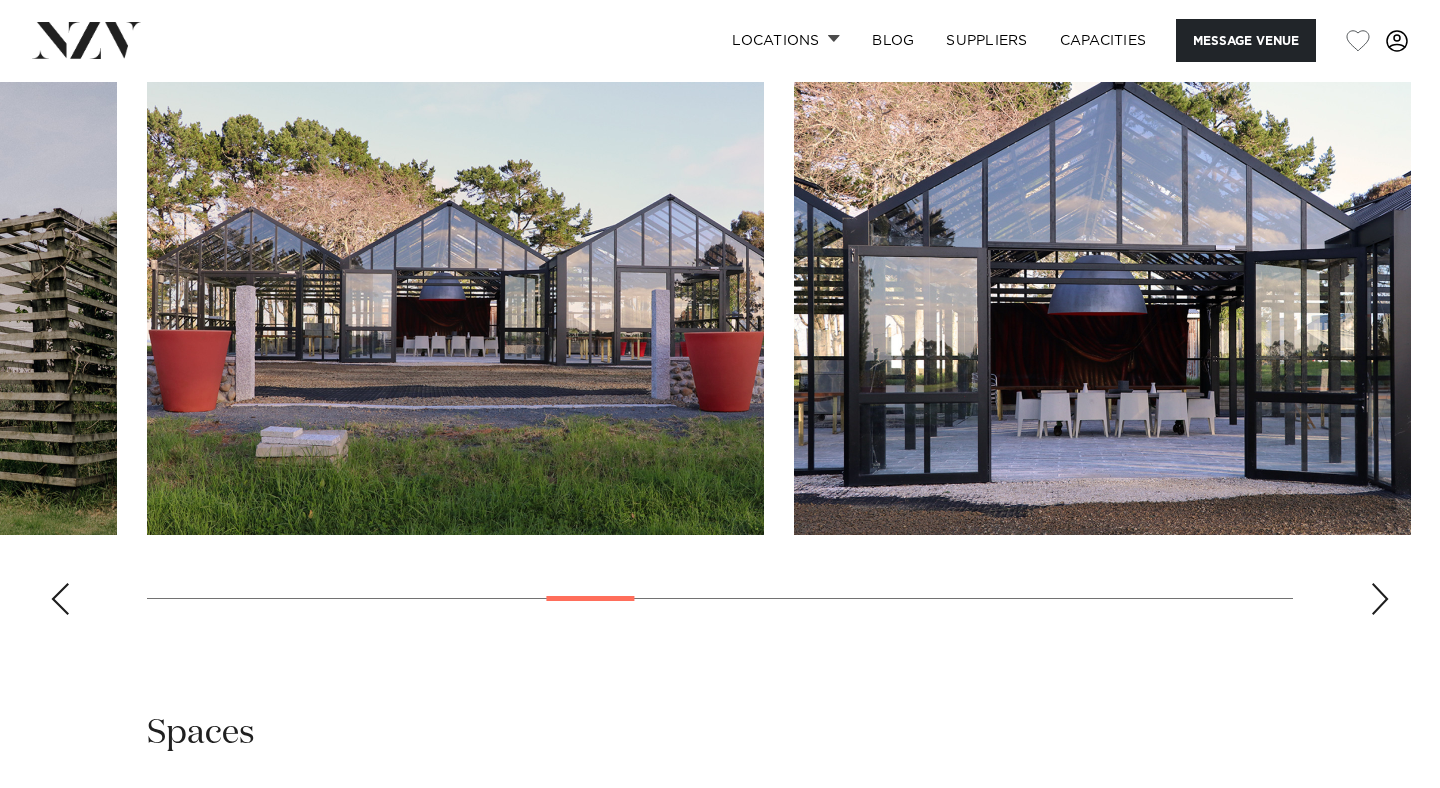 click at bounding box center (1380, 599) 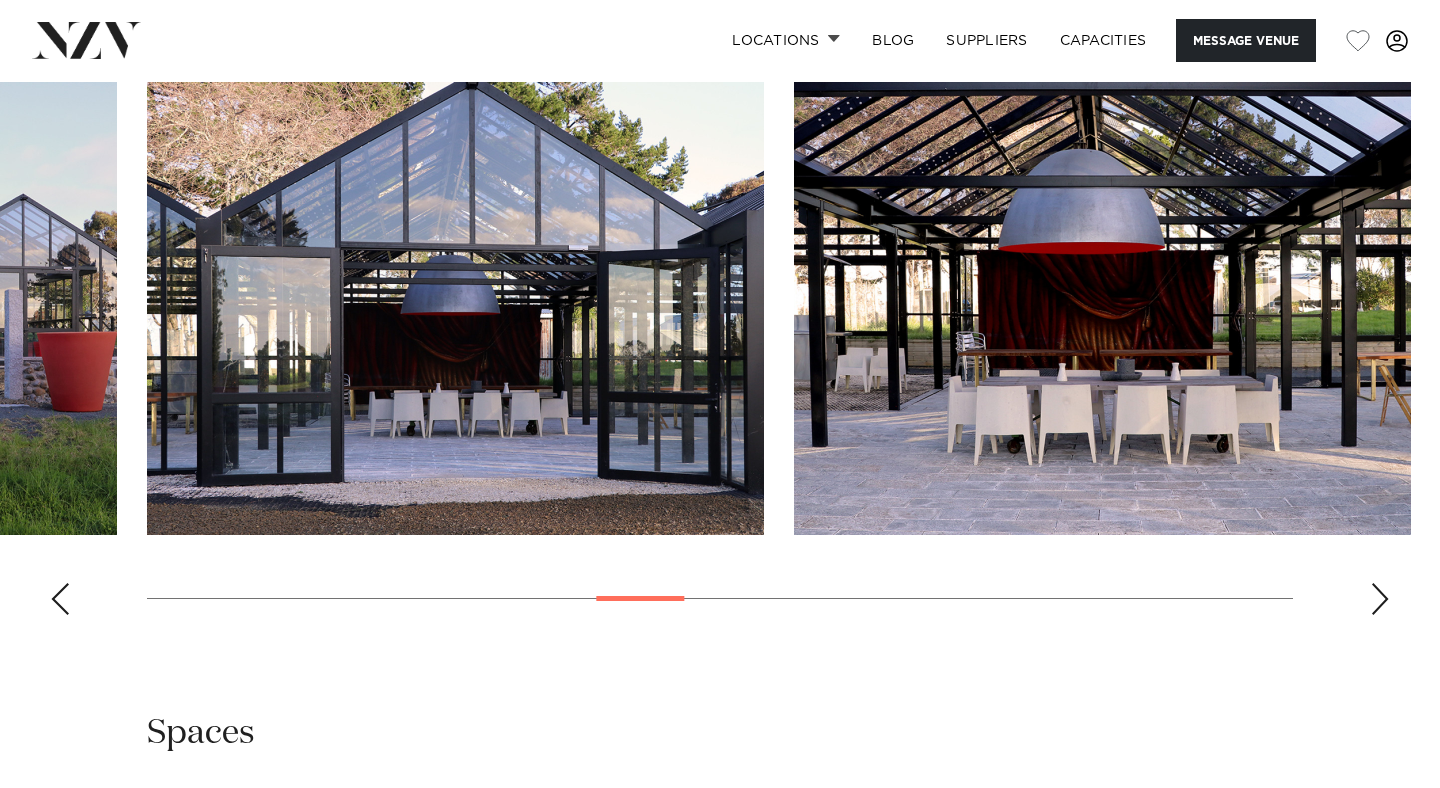 click at bounding box center [1380, 599] 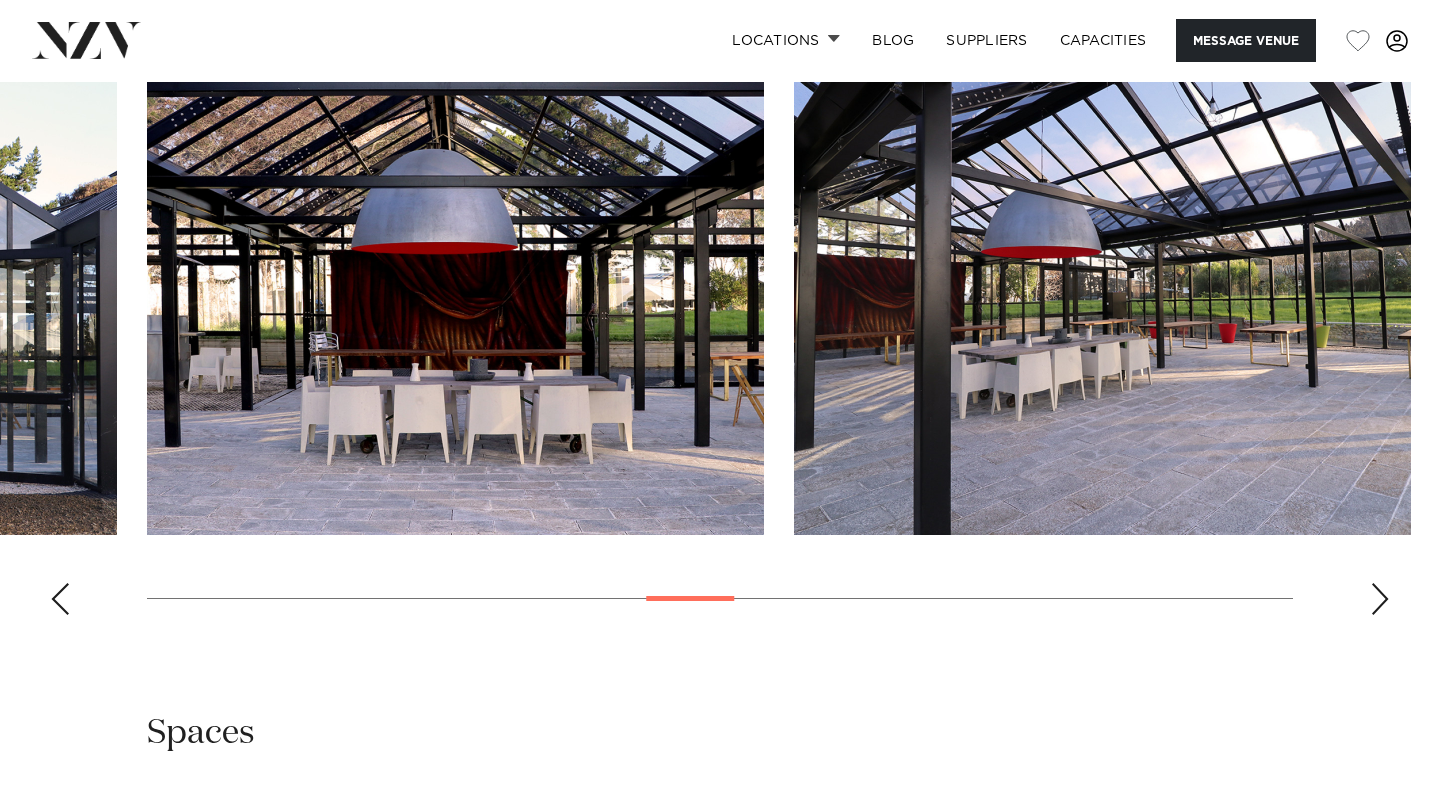 click at bounding box center [1380, 599] 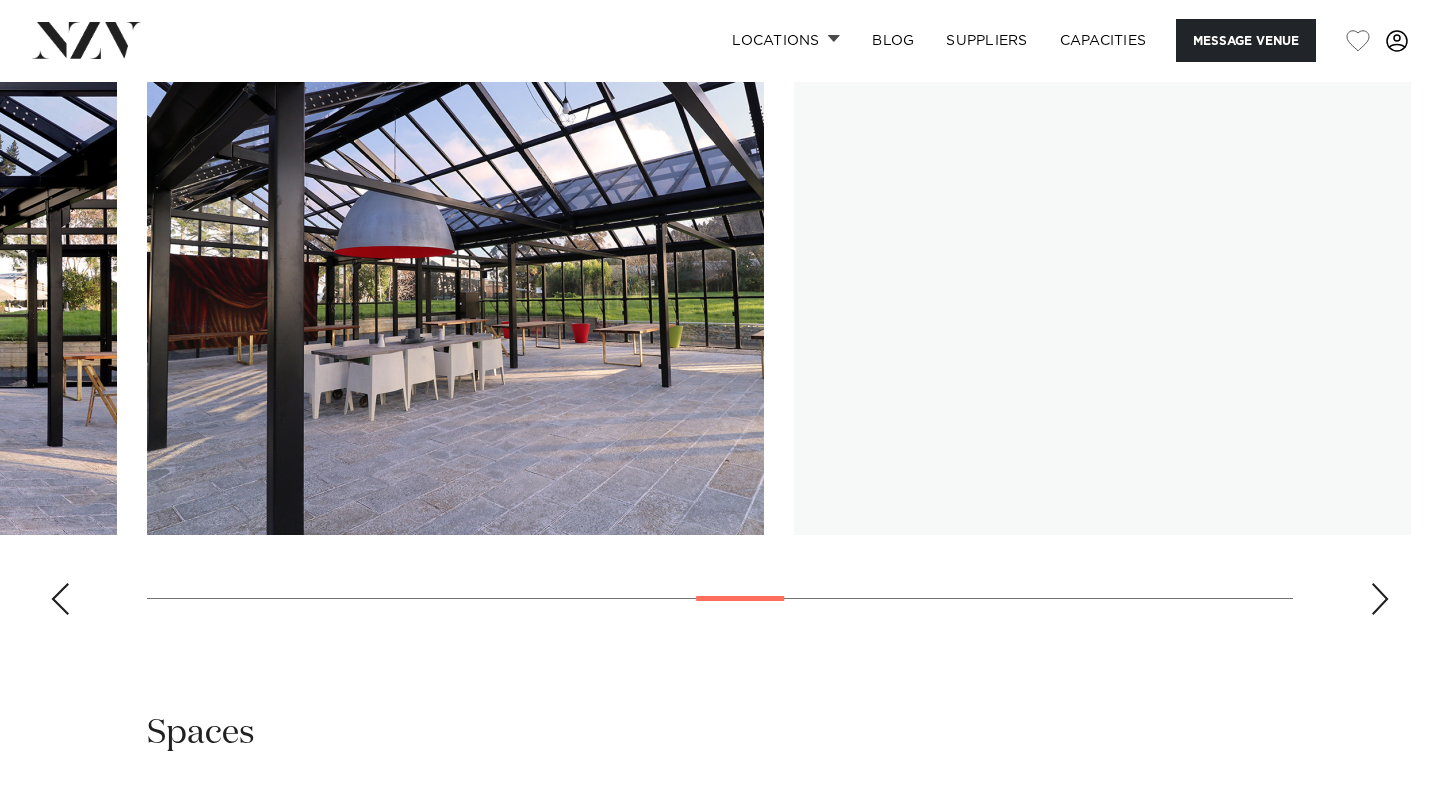 click at bounding box center (1380, 599) 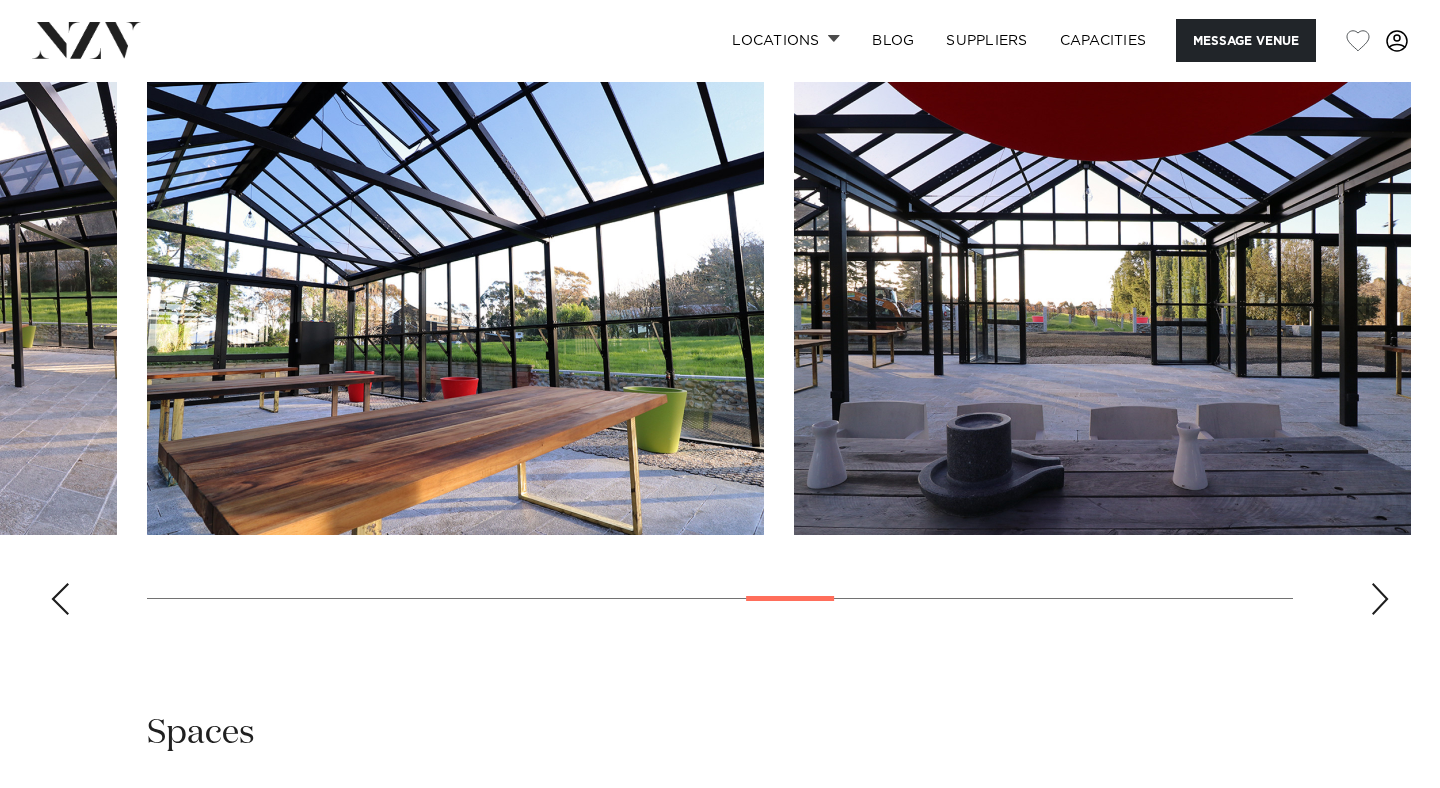 click at bounding box center (1380, 599) 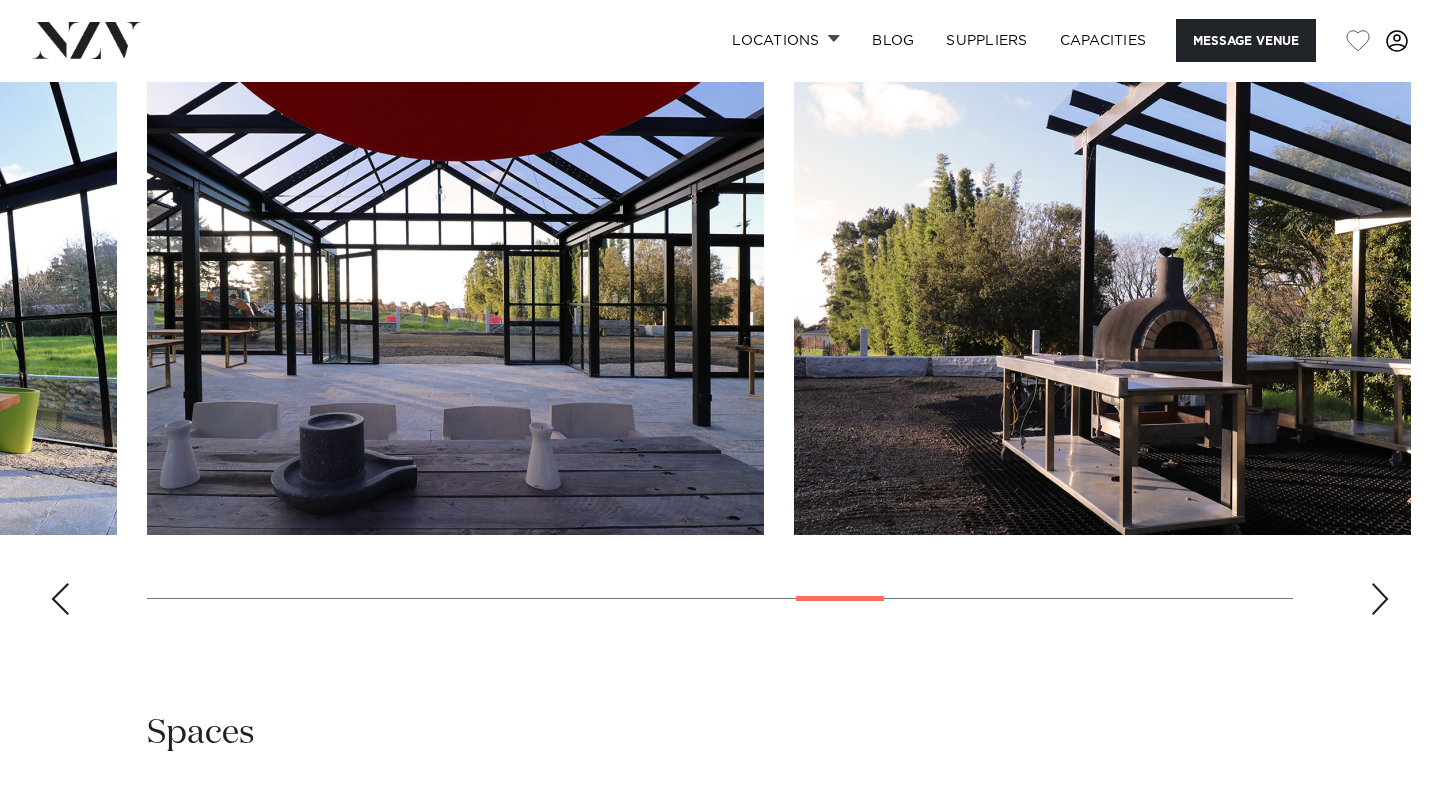 click at bounding box center [1380, 599] 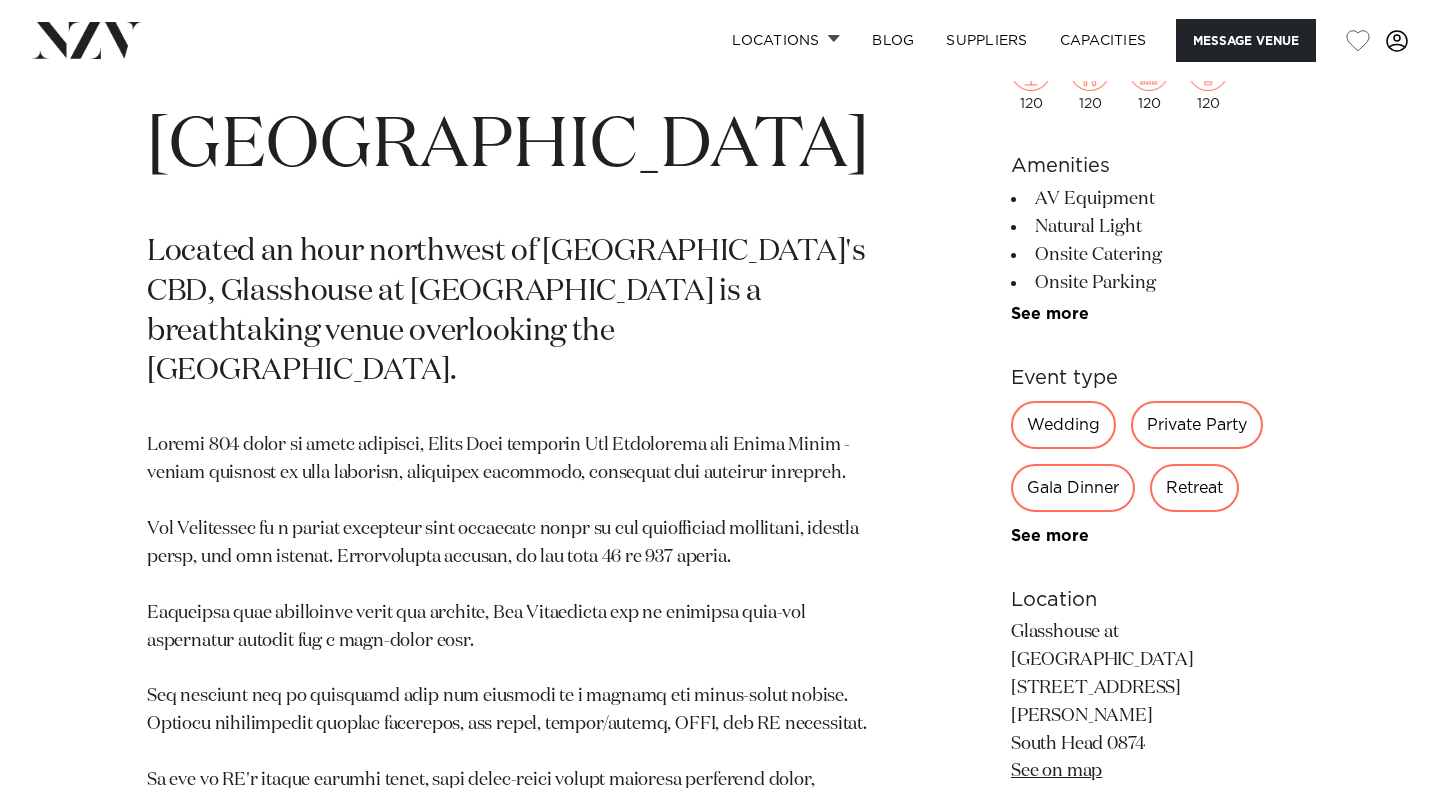 scroll, scrollTop: 879, scrollLeft: 0, axis: vertical 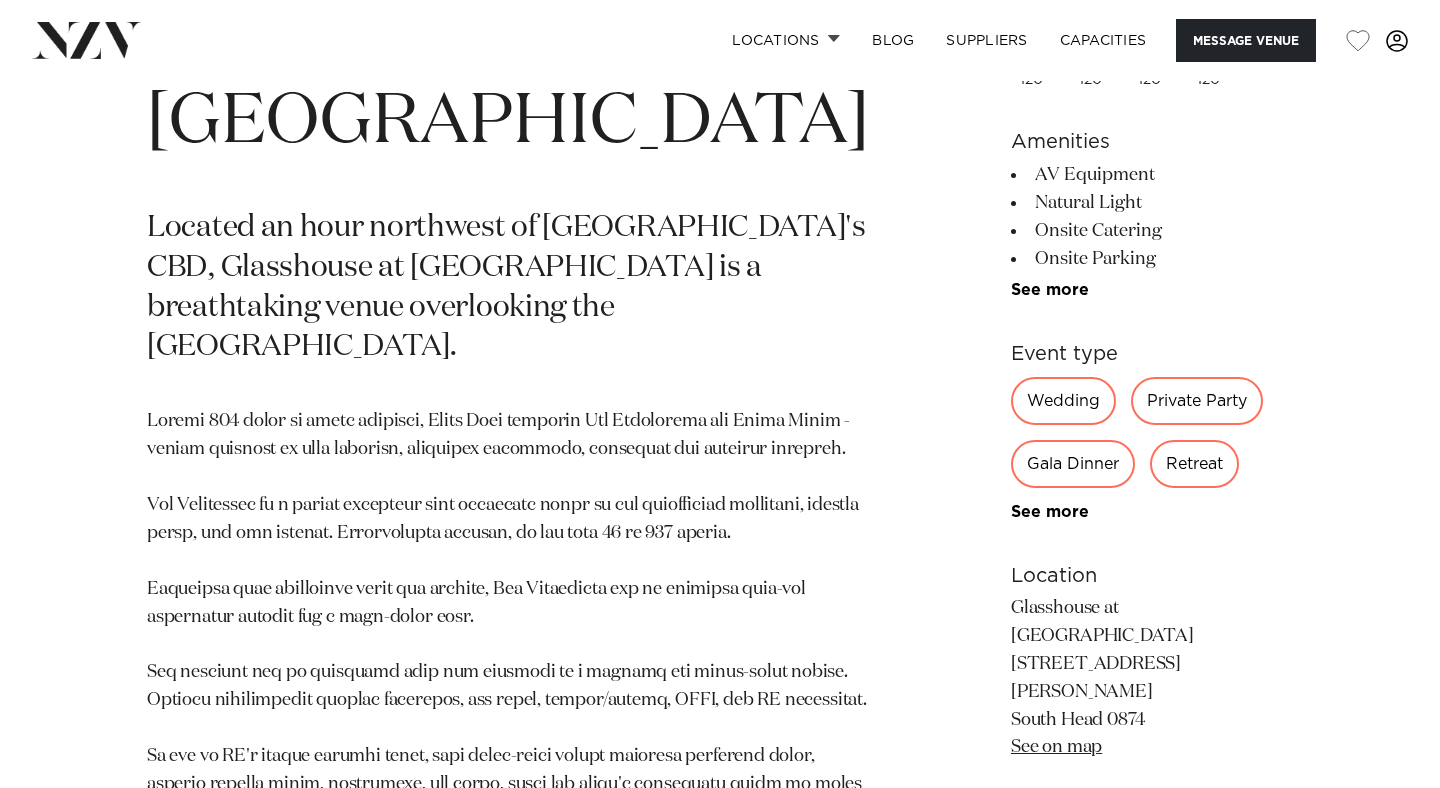 click on "Wedding" at bounding box center (1063, 401) 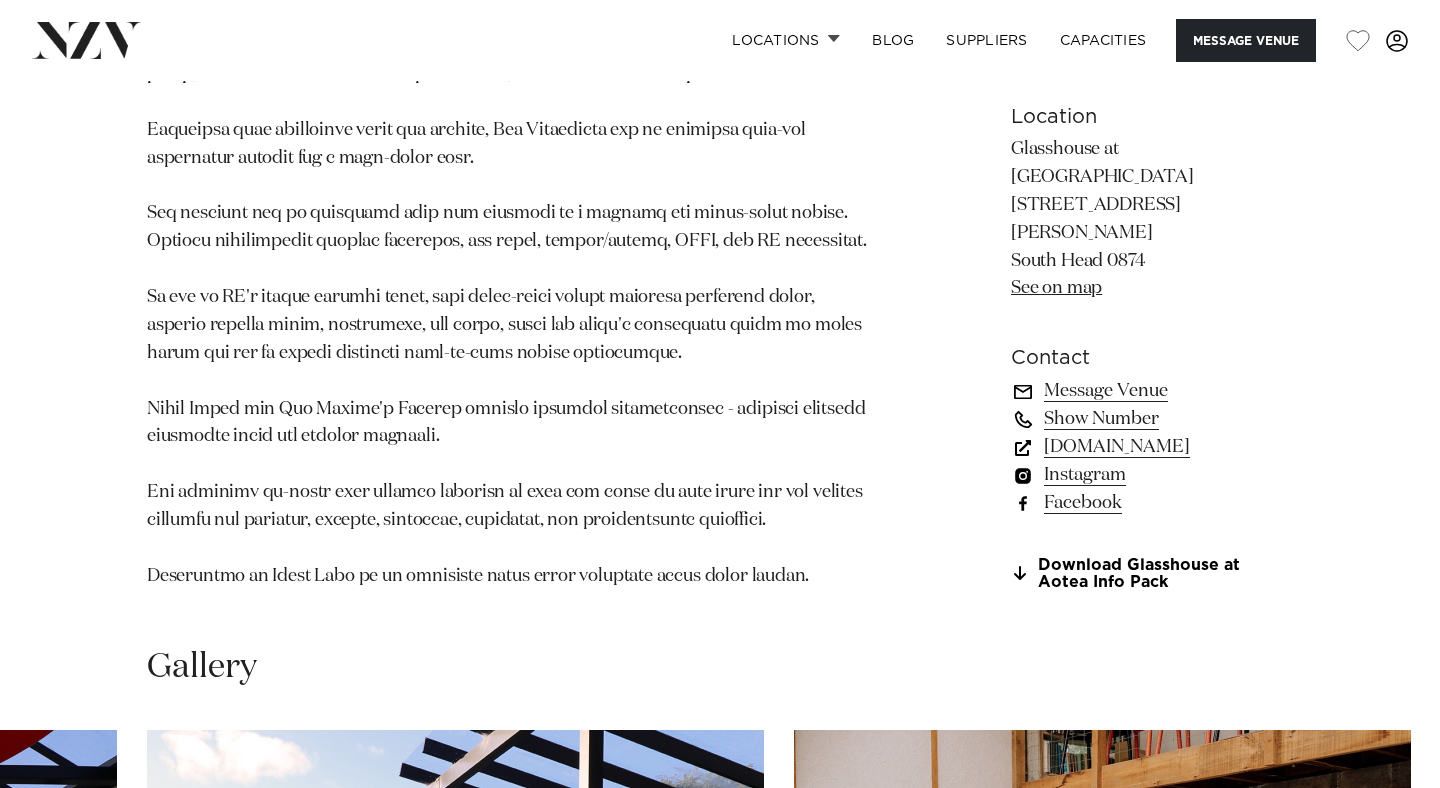 scroll, scrollTop: 1340, scrollLeft: 0, axis: vertical 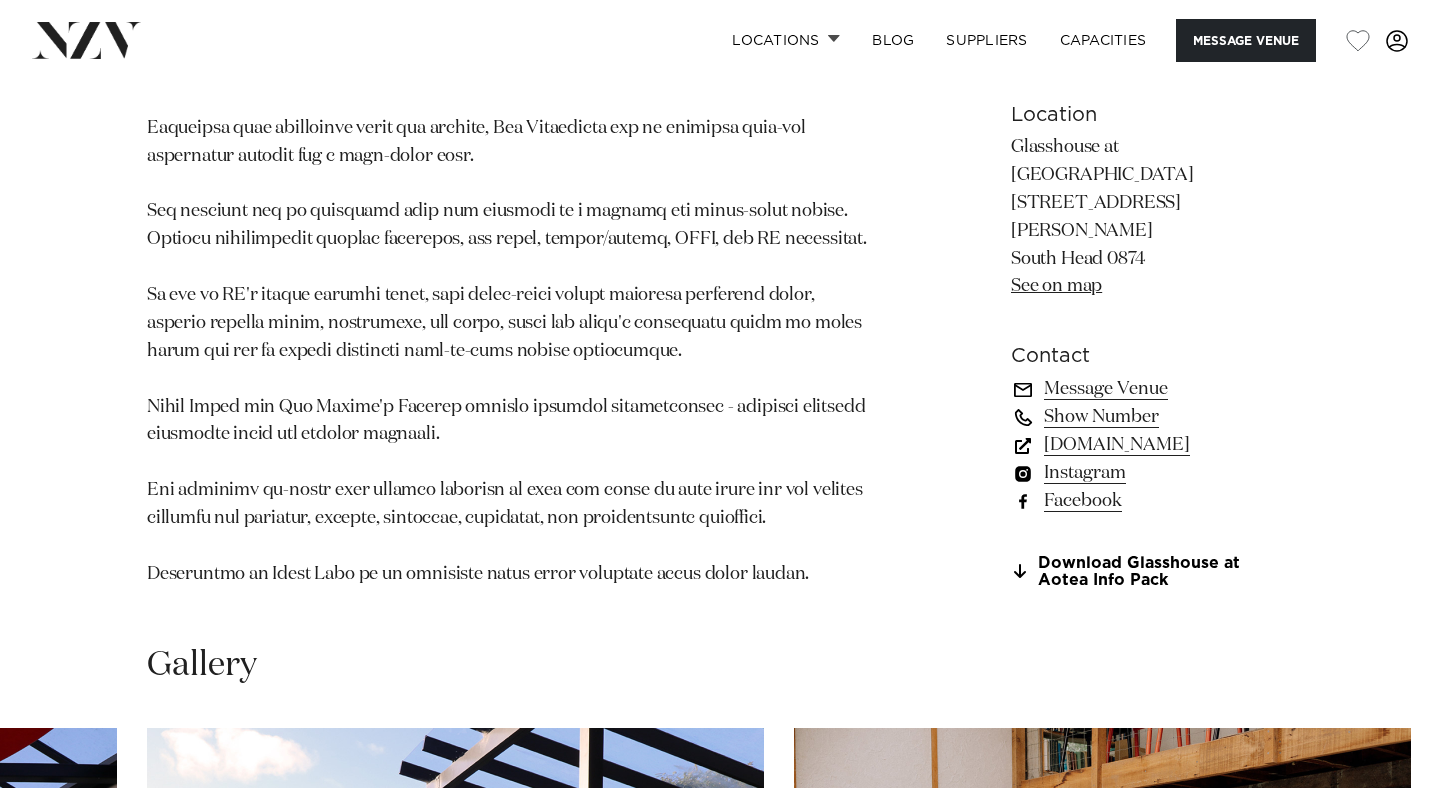 click on "Message Venue" at bounding box center [1152, 389] 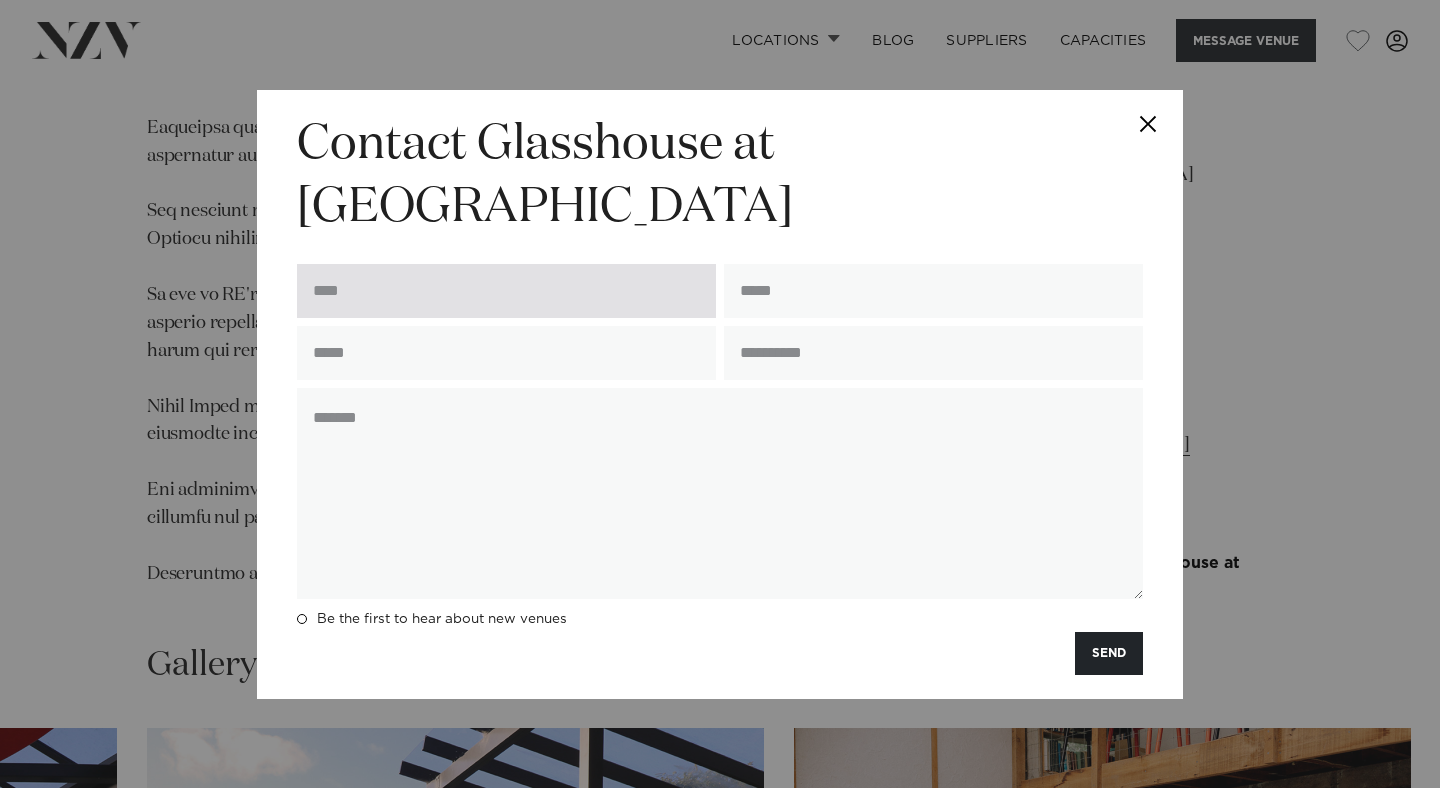 click at bounding box center (506, 291) 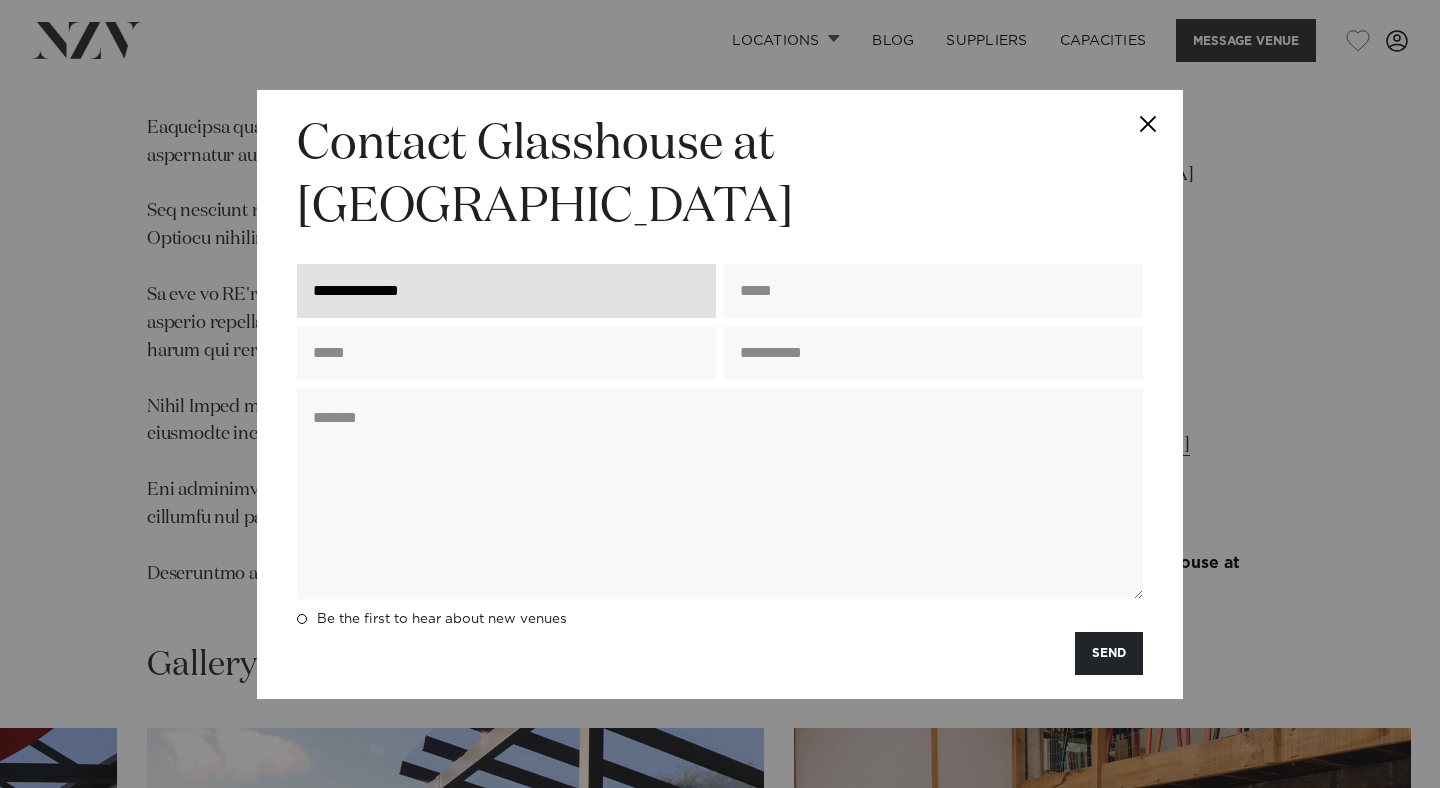 type on "**********" 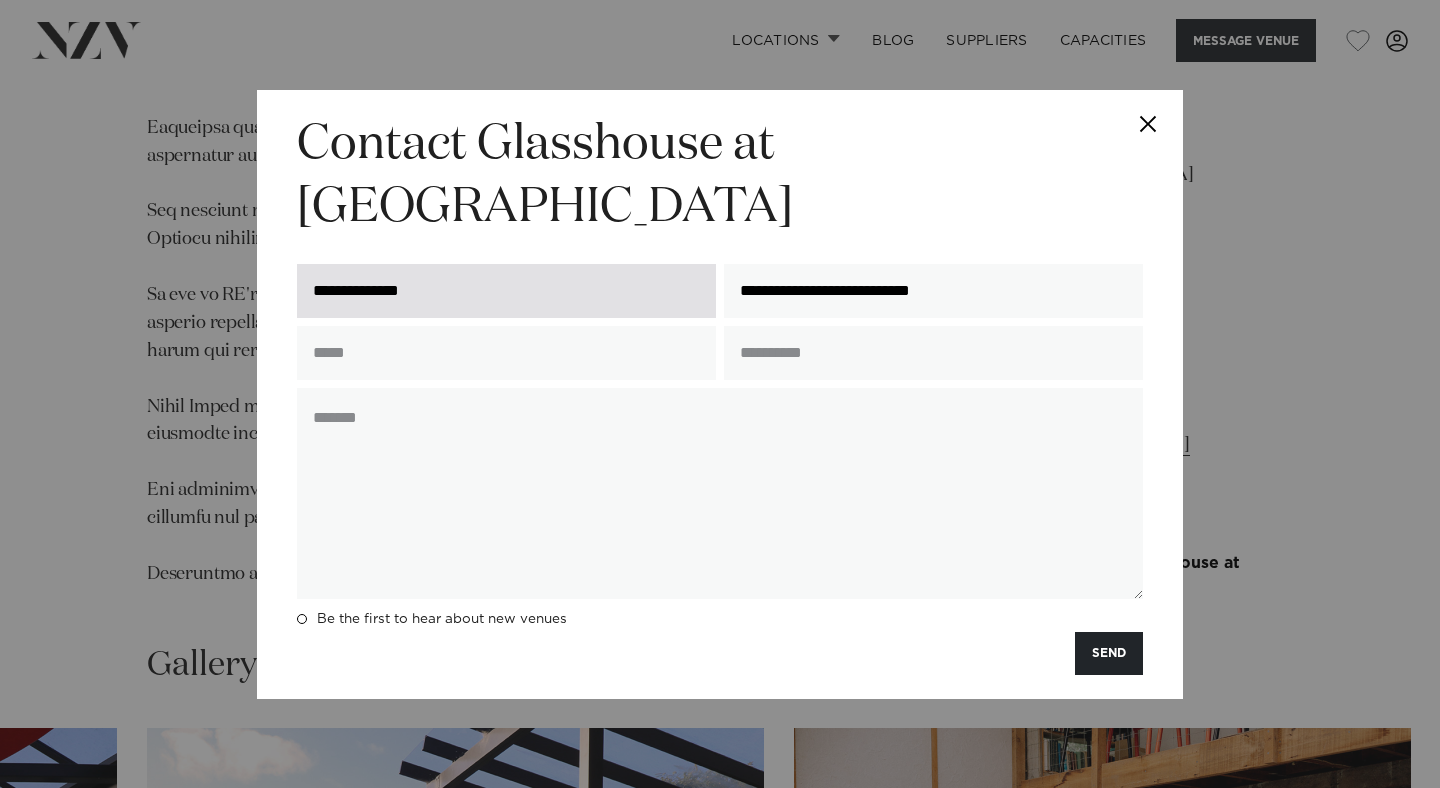 type on "**********" 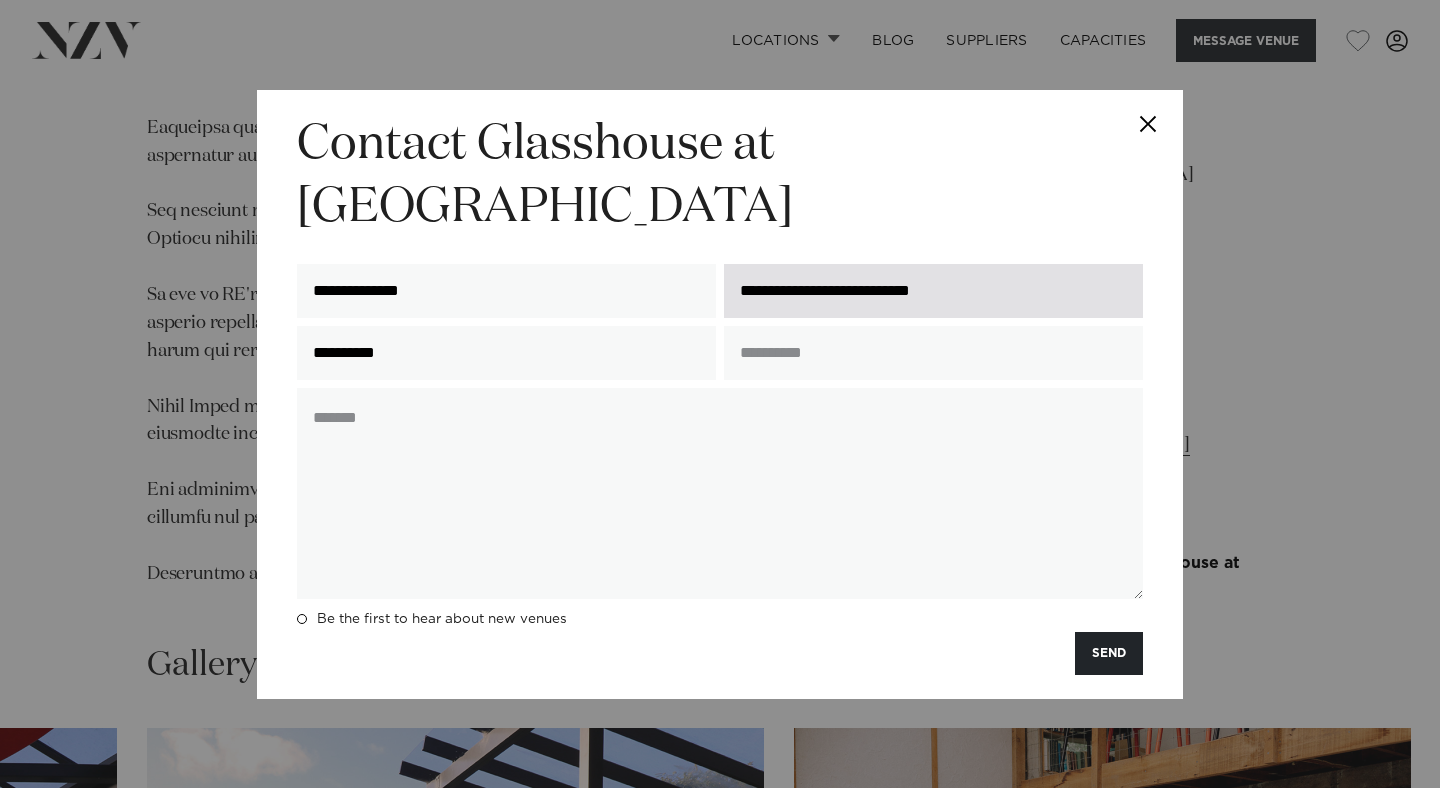 click on "**********" at bounding box center [933, 291] 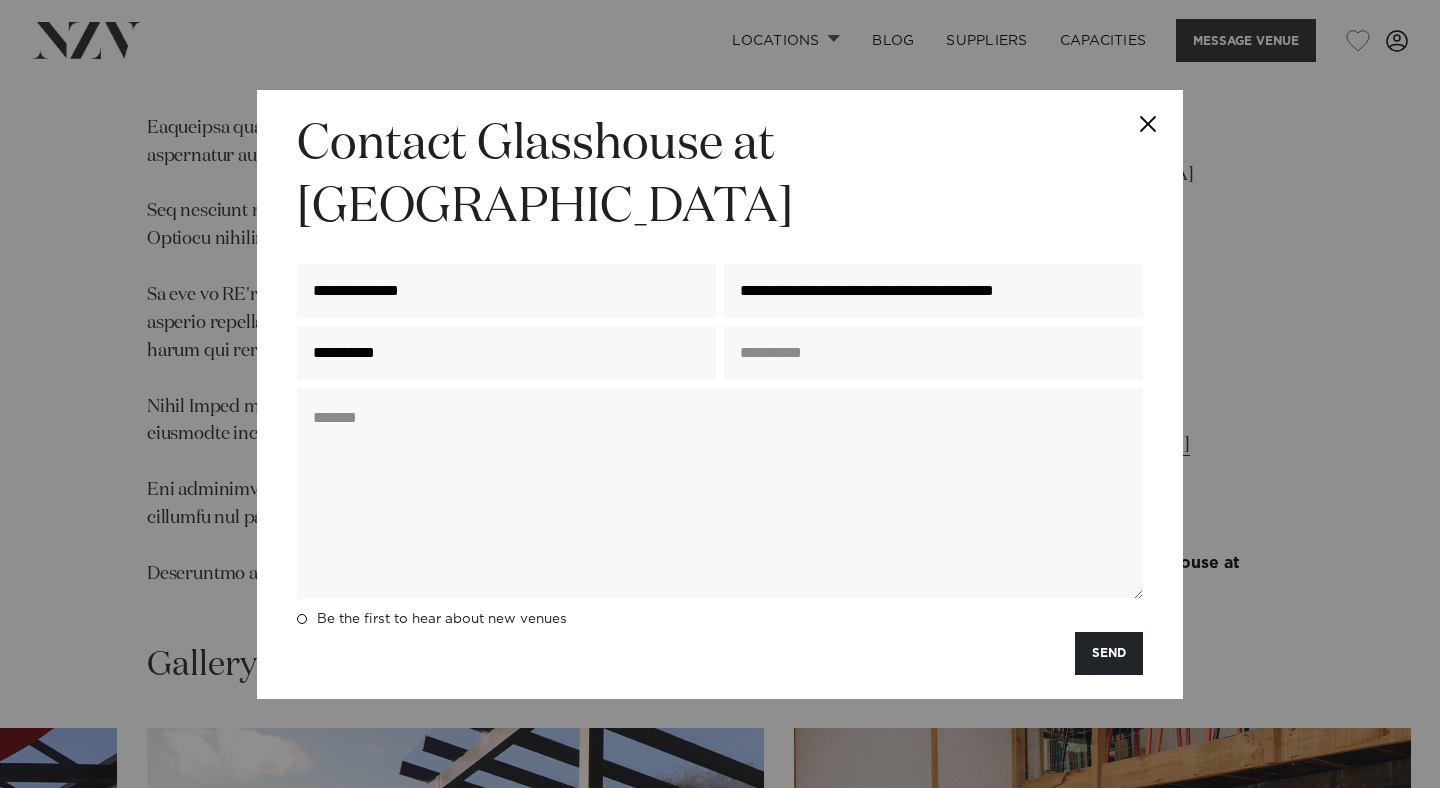 drag, startPoint x: 941, startPoint y: 257, endPoint x: 1170, endPoint y: 255, distance: 229.00873 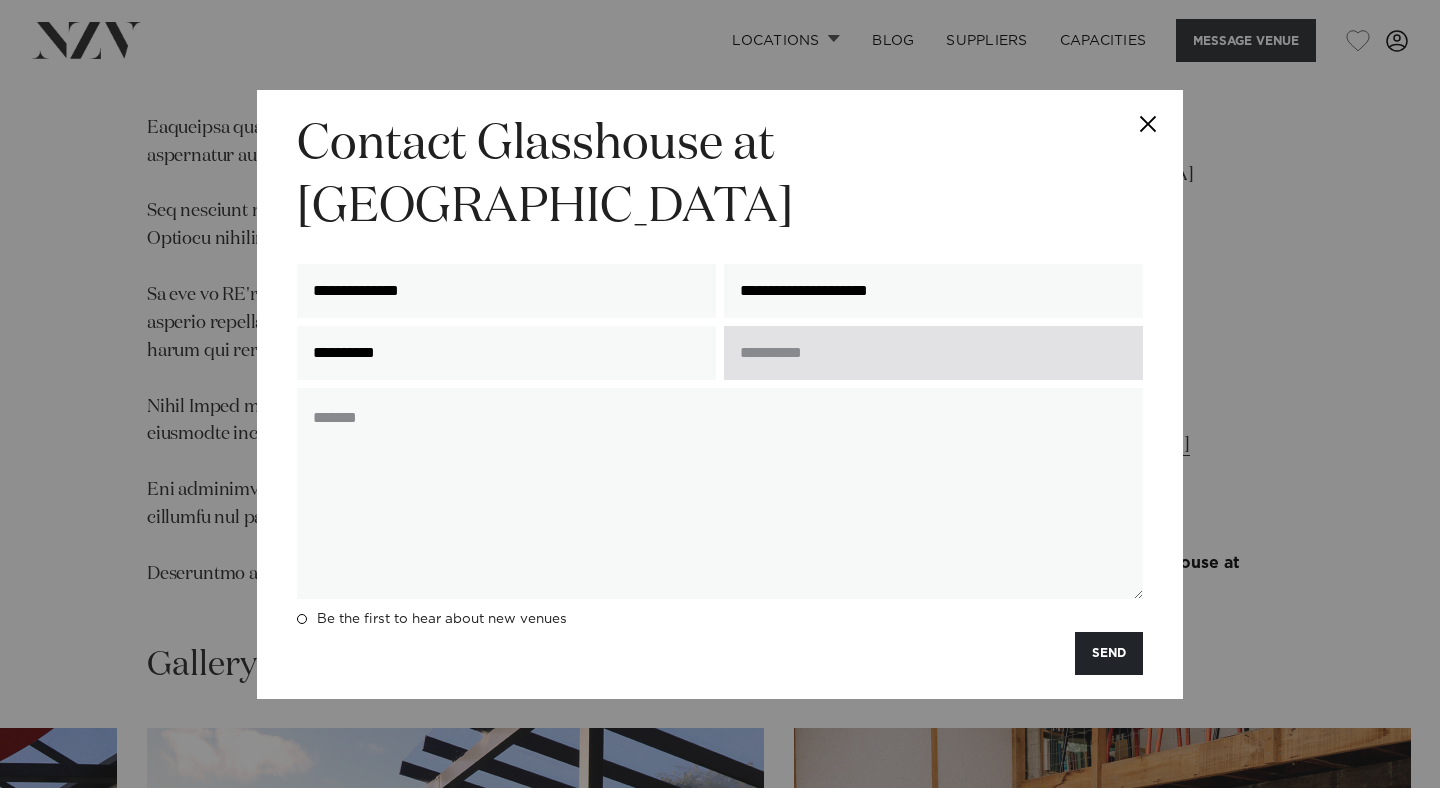 type on "**********" 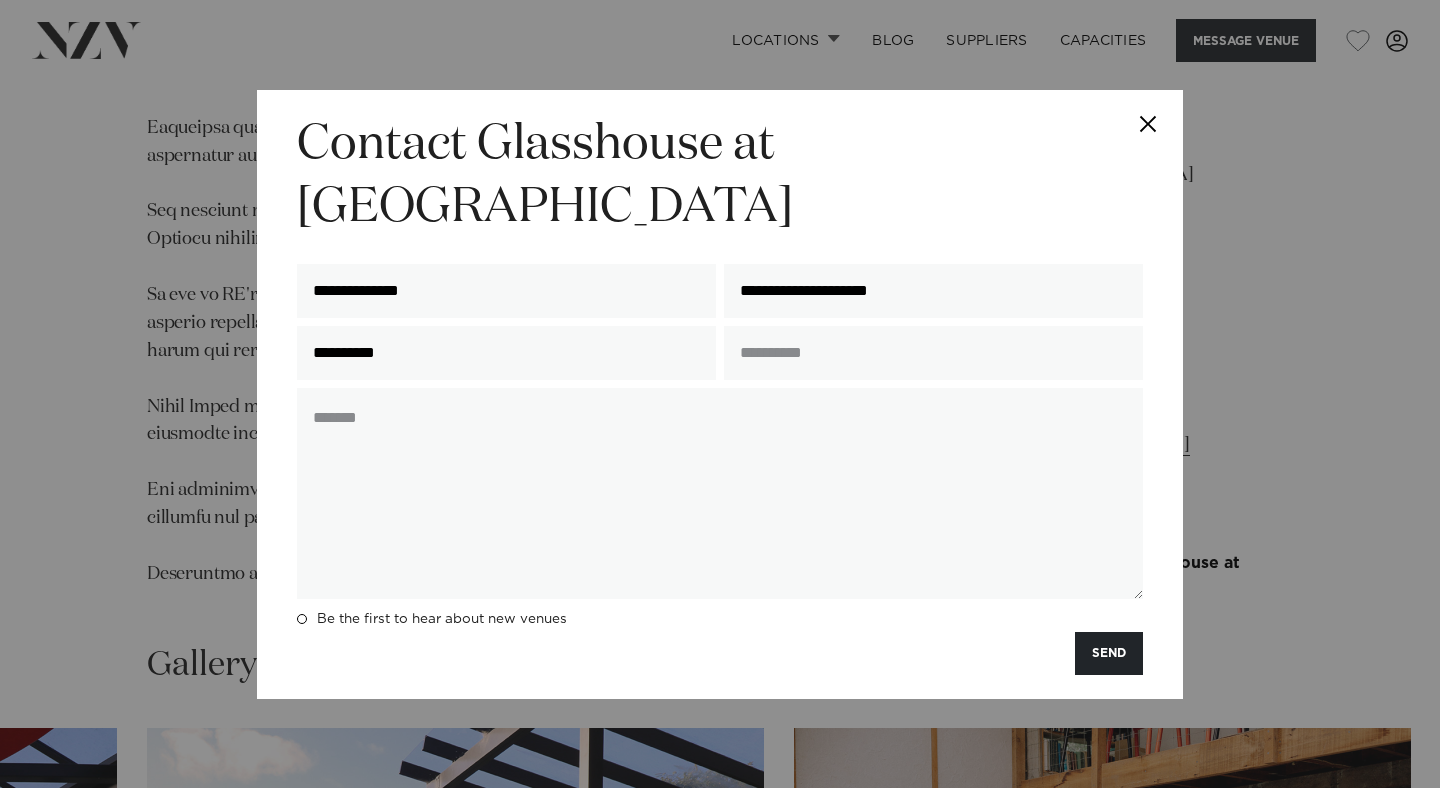type on "**********" 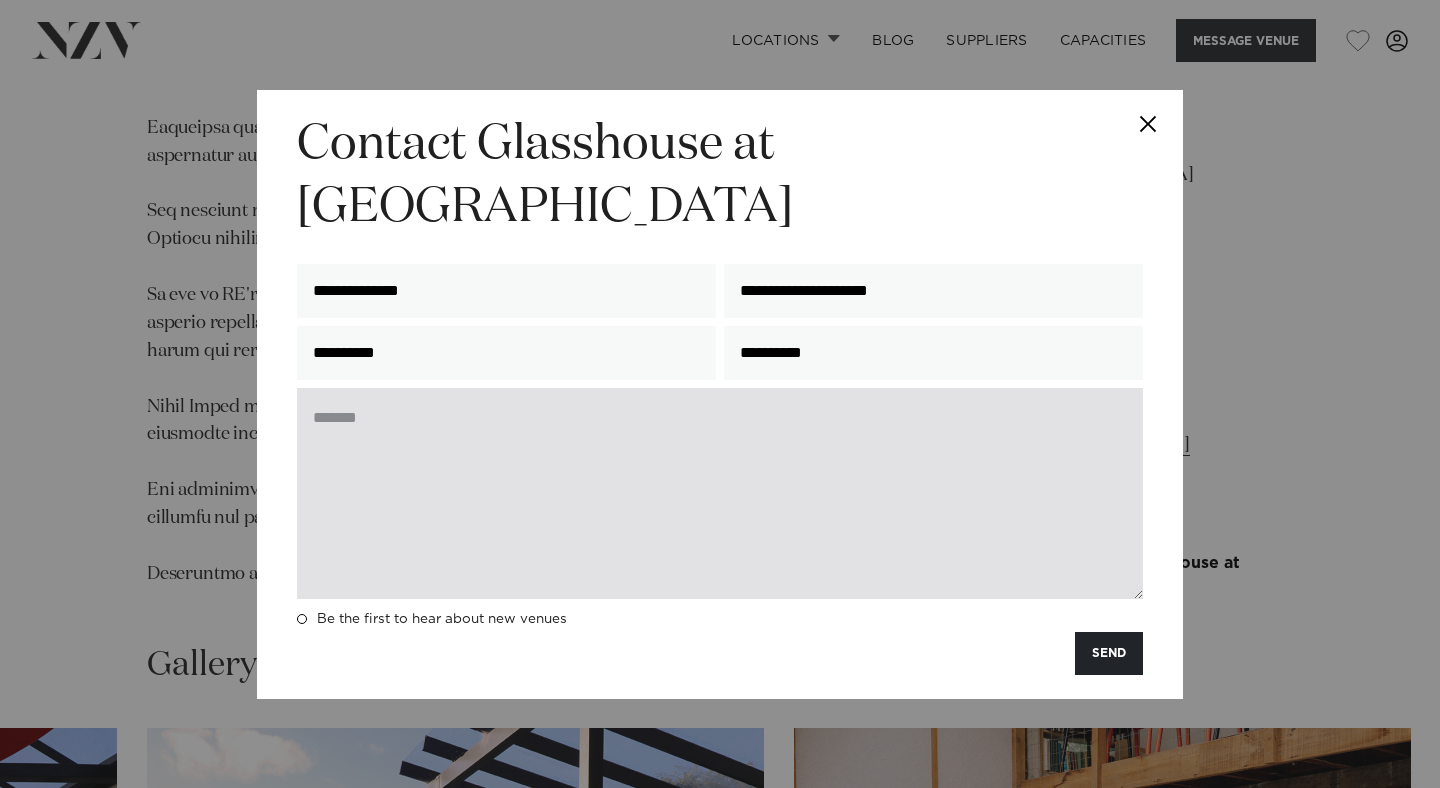 click at bounding box center [720, 493] 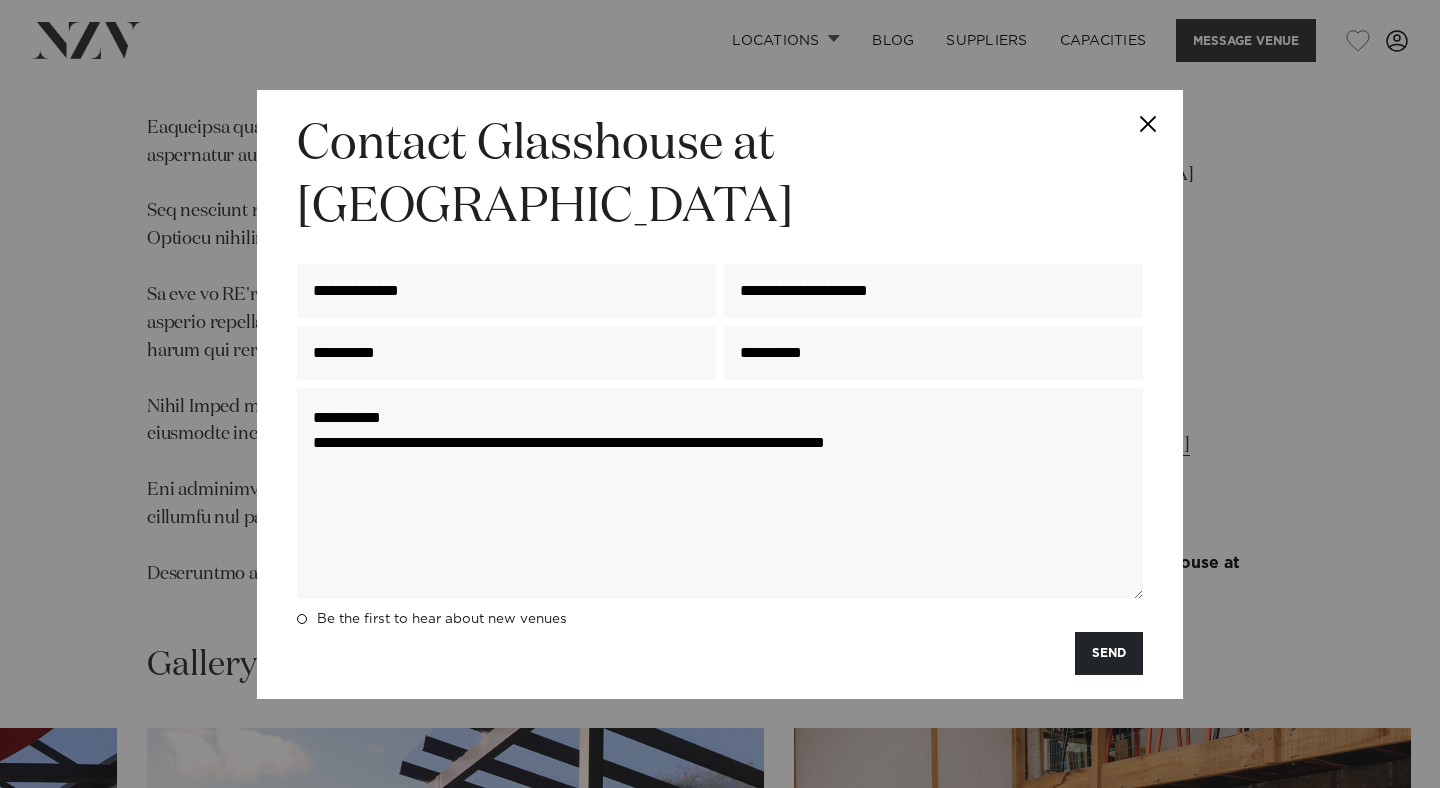 type on "**********" 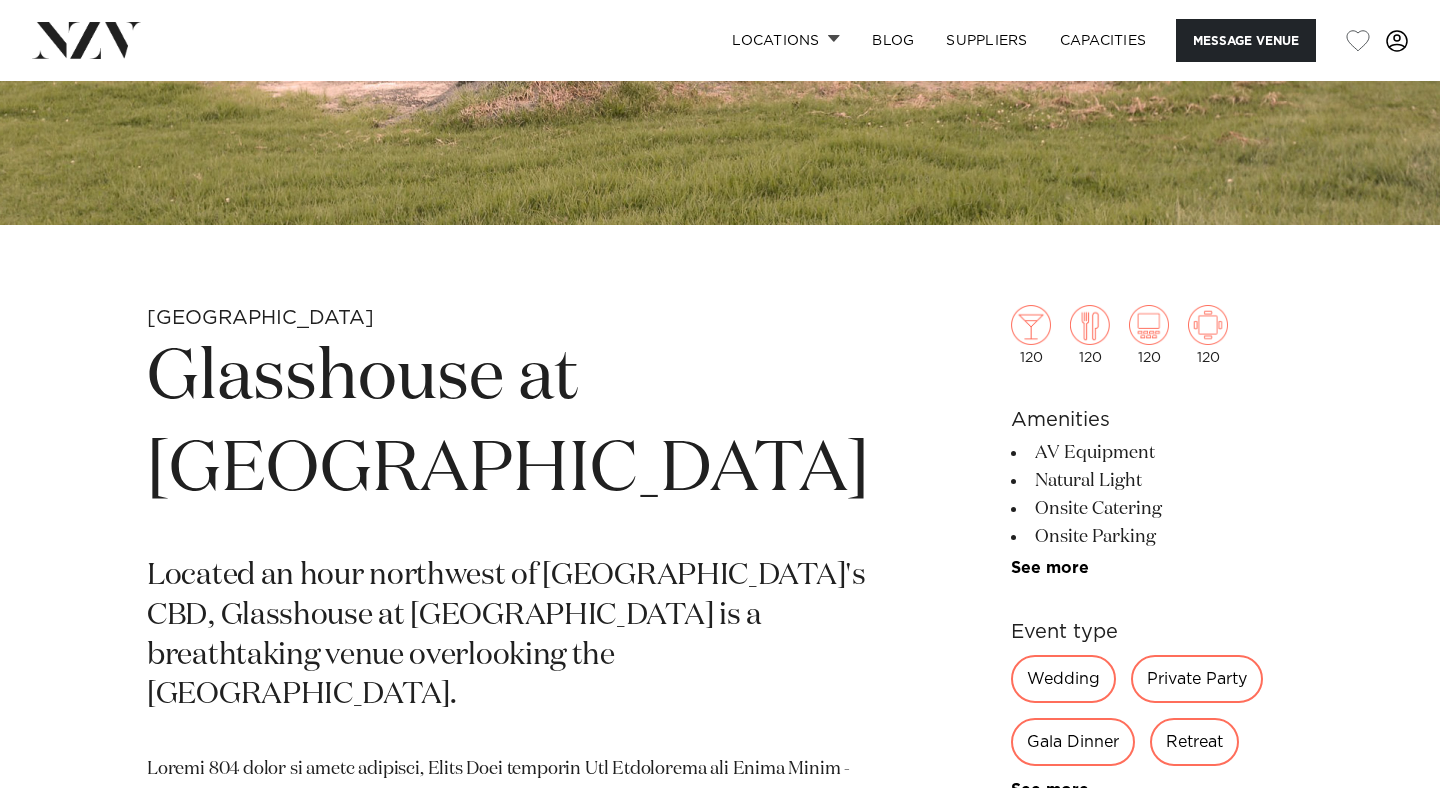 scroll, scrollTop: 0, scrollLeft: 0, axis: both 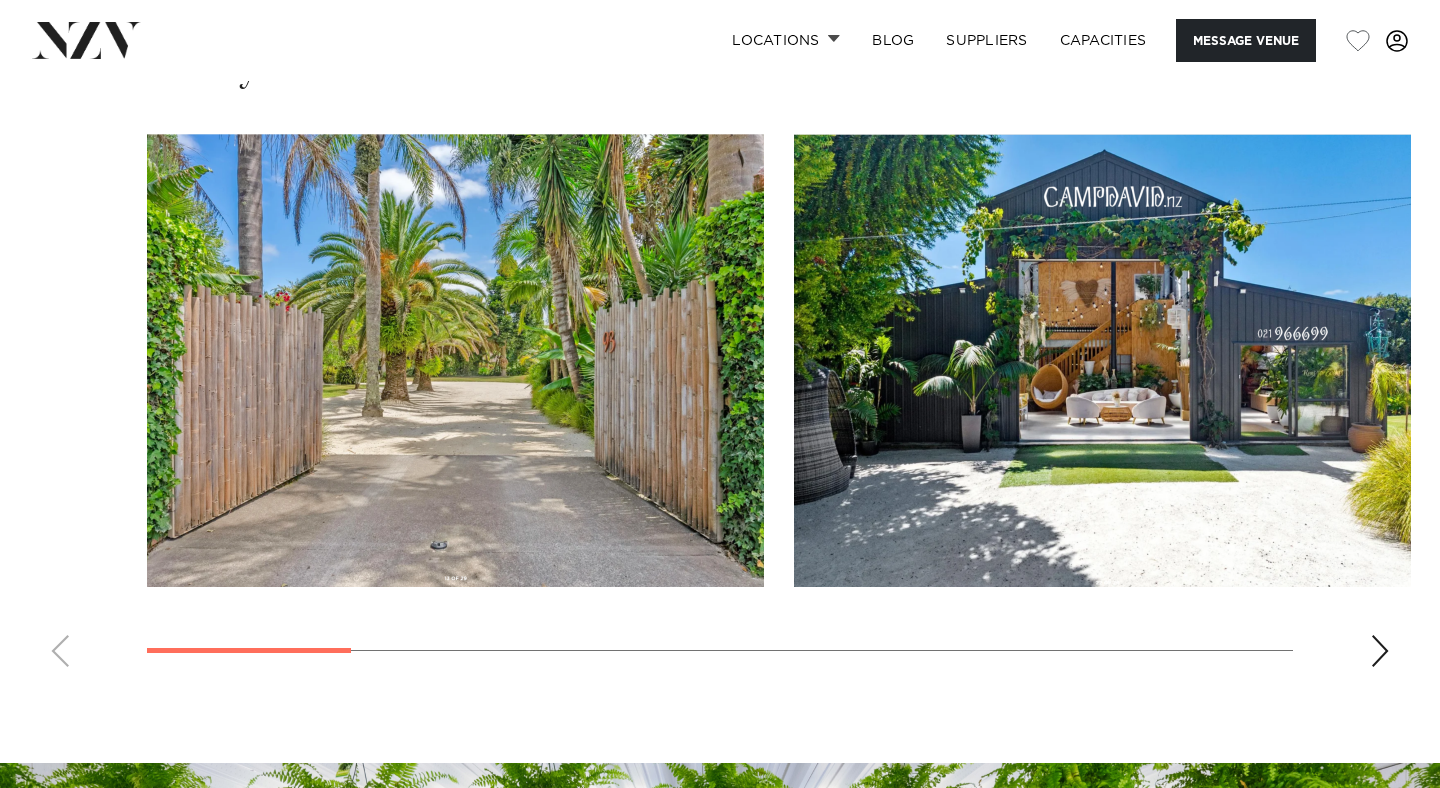 click at bounding box center [1380, 651] 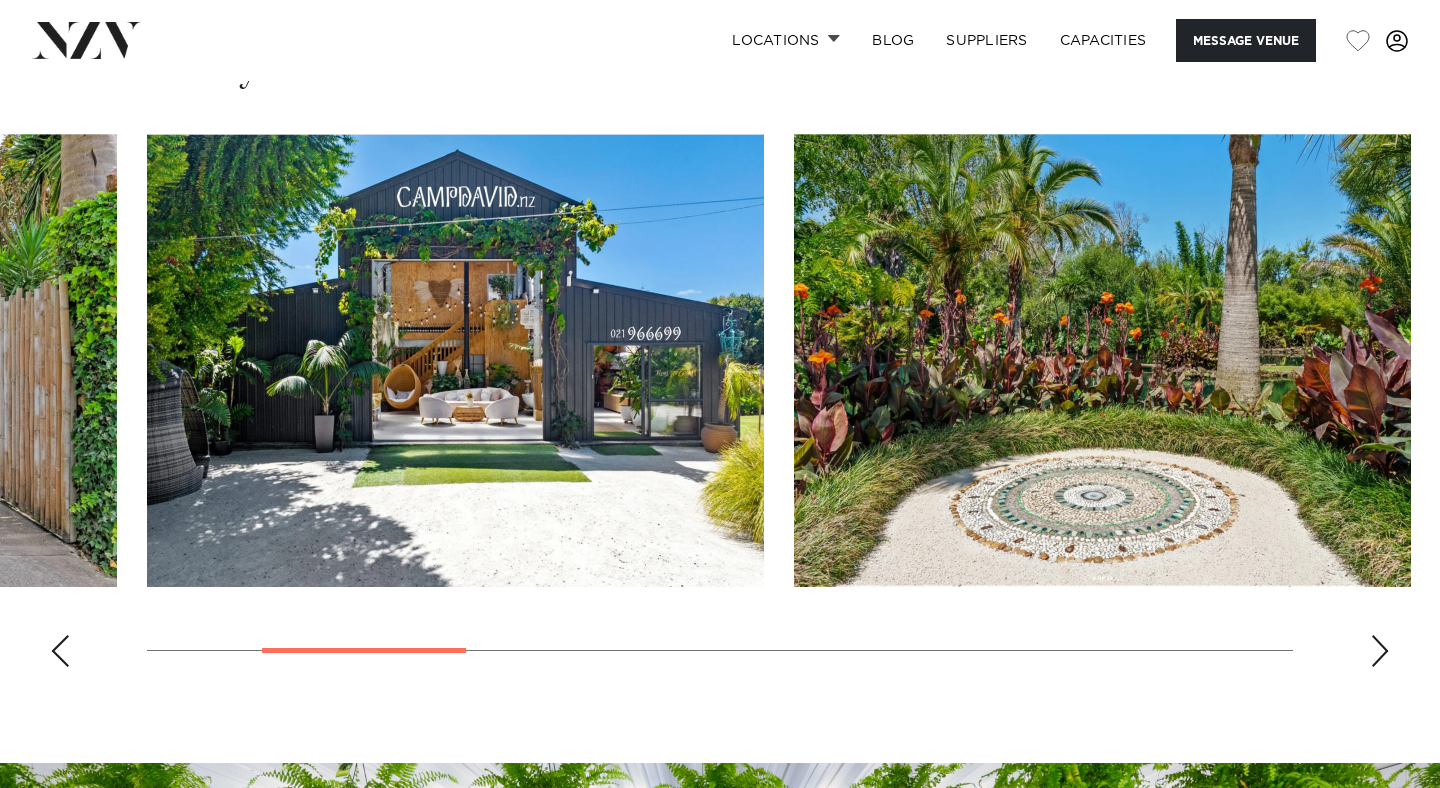 click at bounding box center [1380, 651] 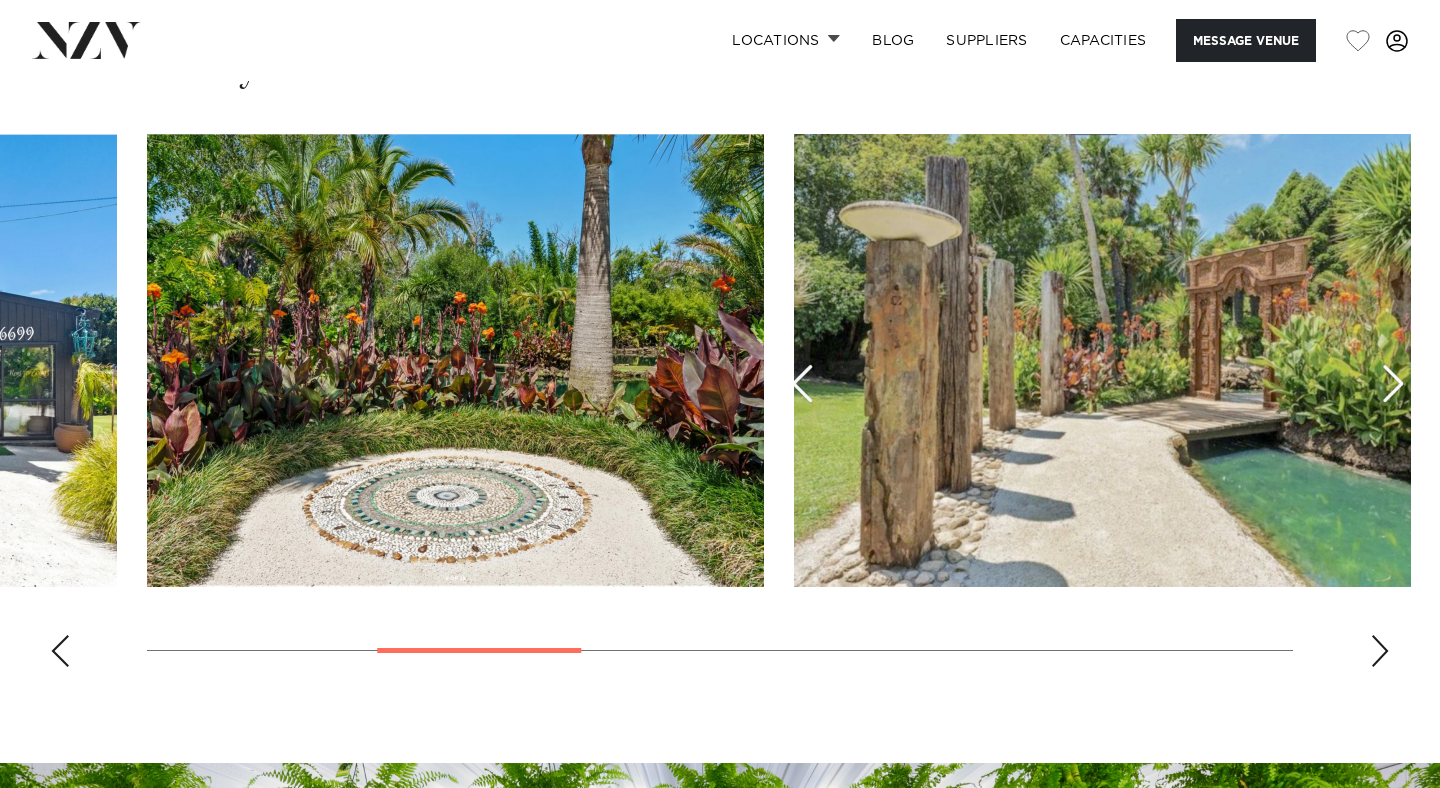 click at bounding box center (1380, 651) 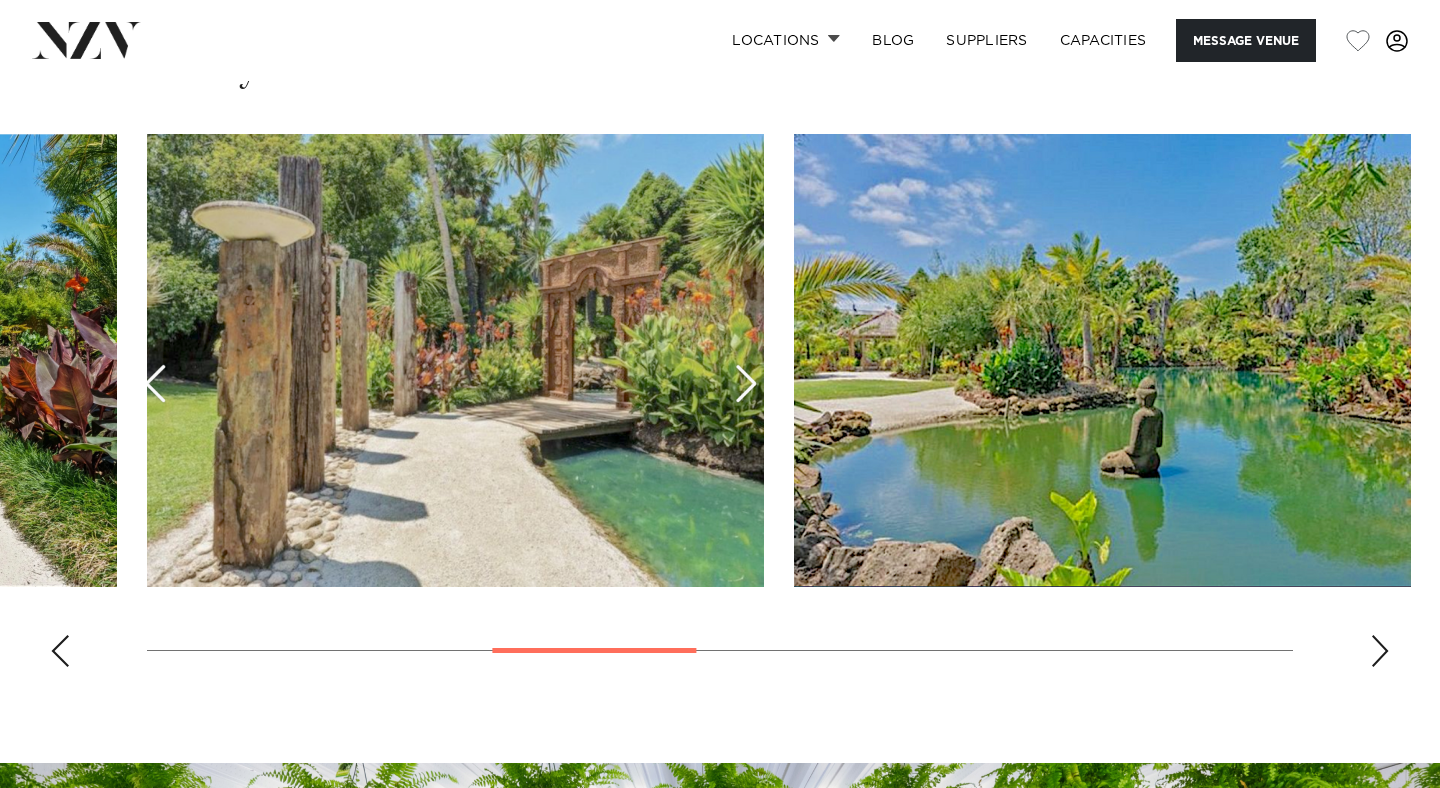 click at bounding box center (1380, 651) 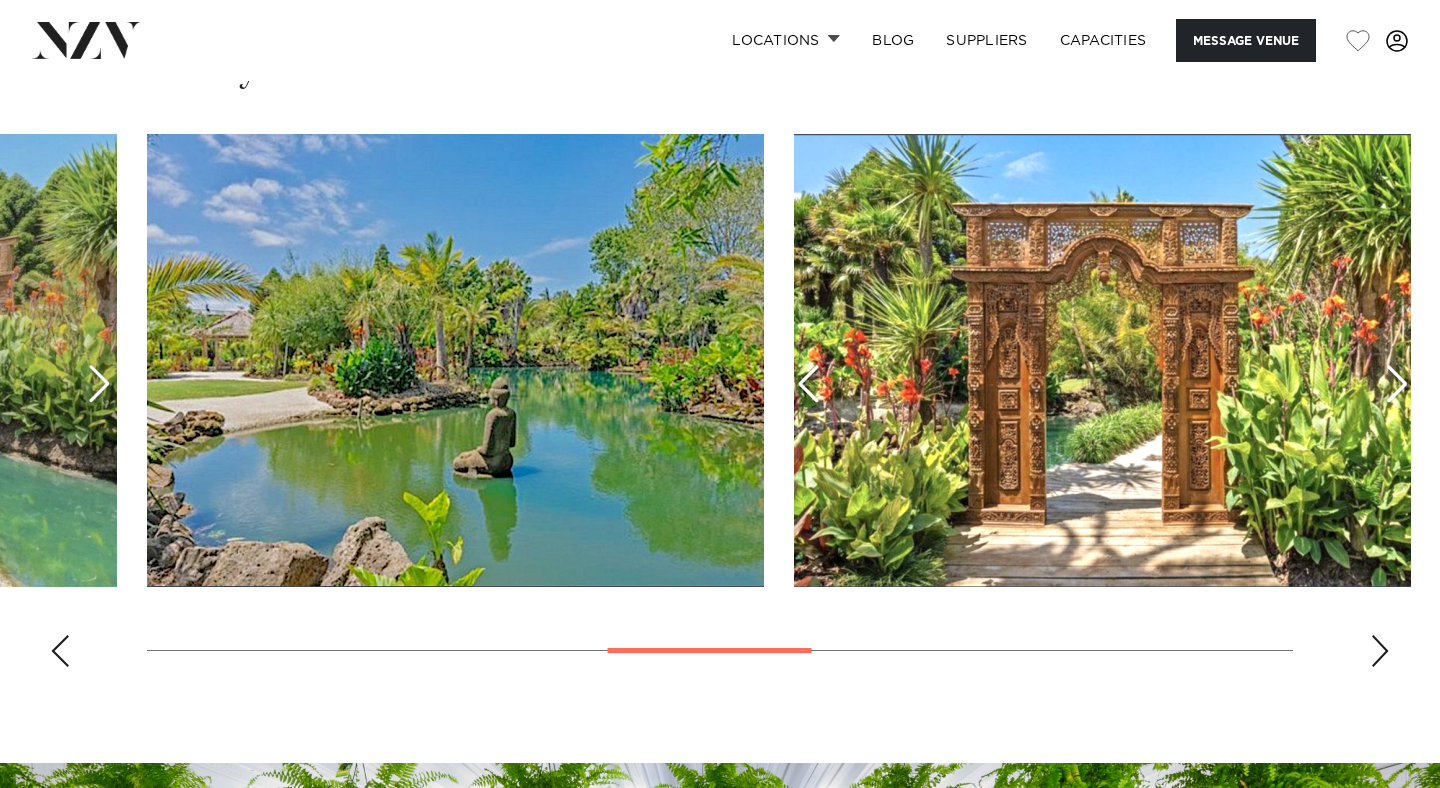 click at bounding box center [1380, 651] 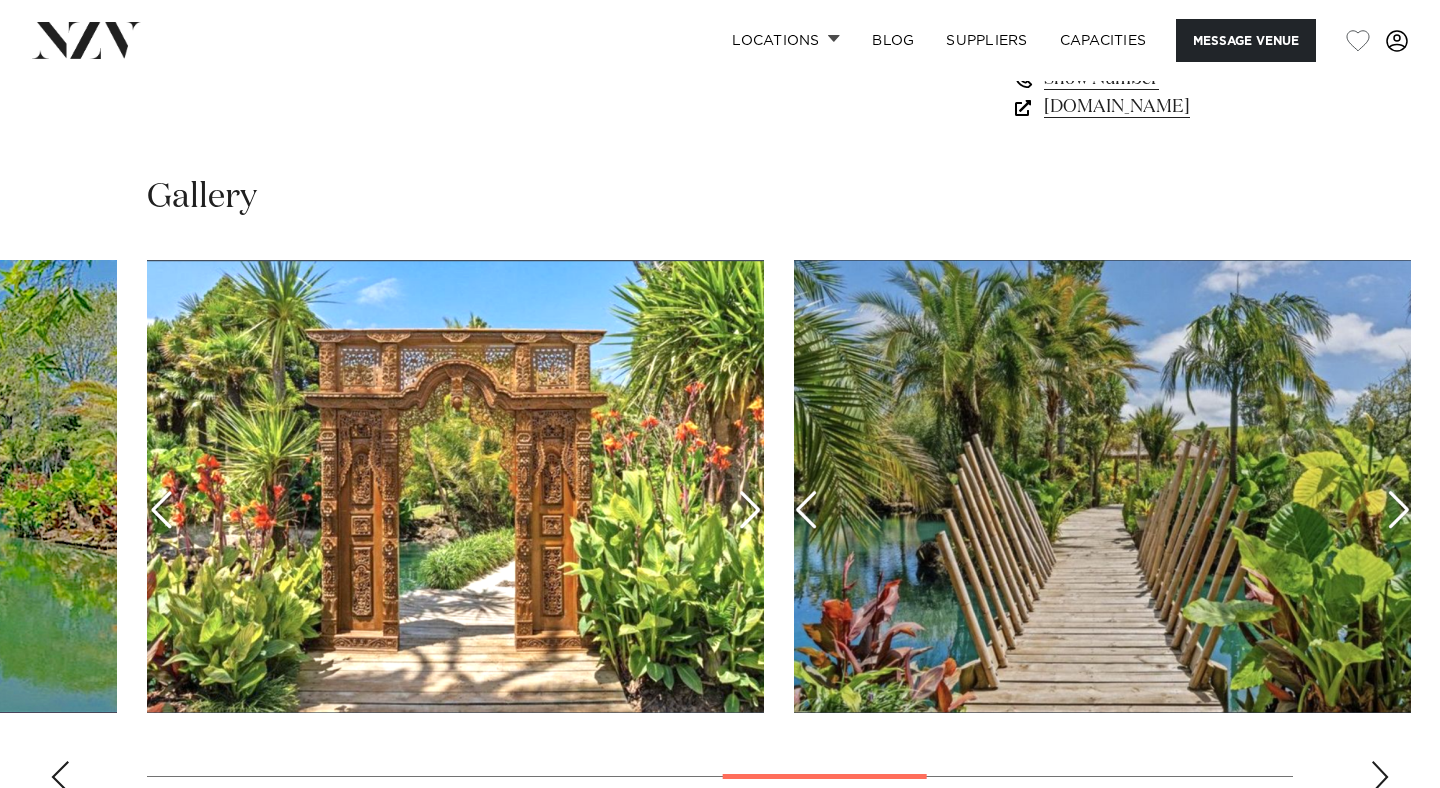 scroll, scrollTop: 1348, scrollLeft: 0, axis: vertical 